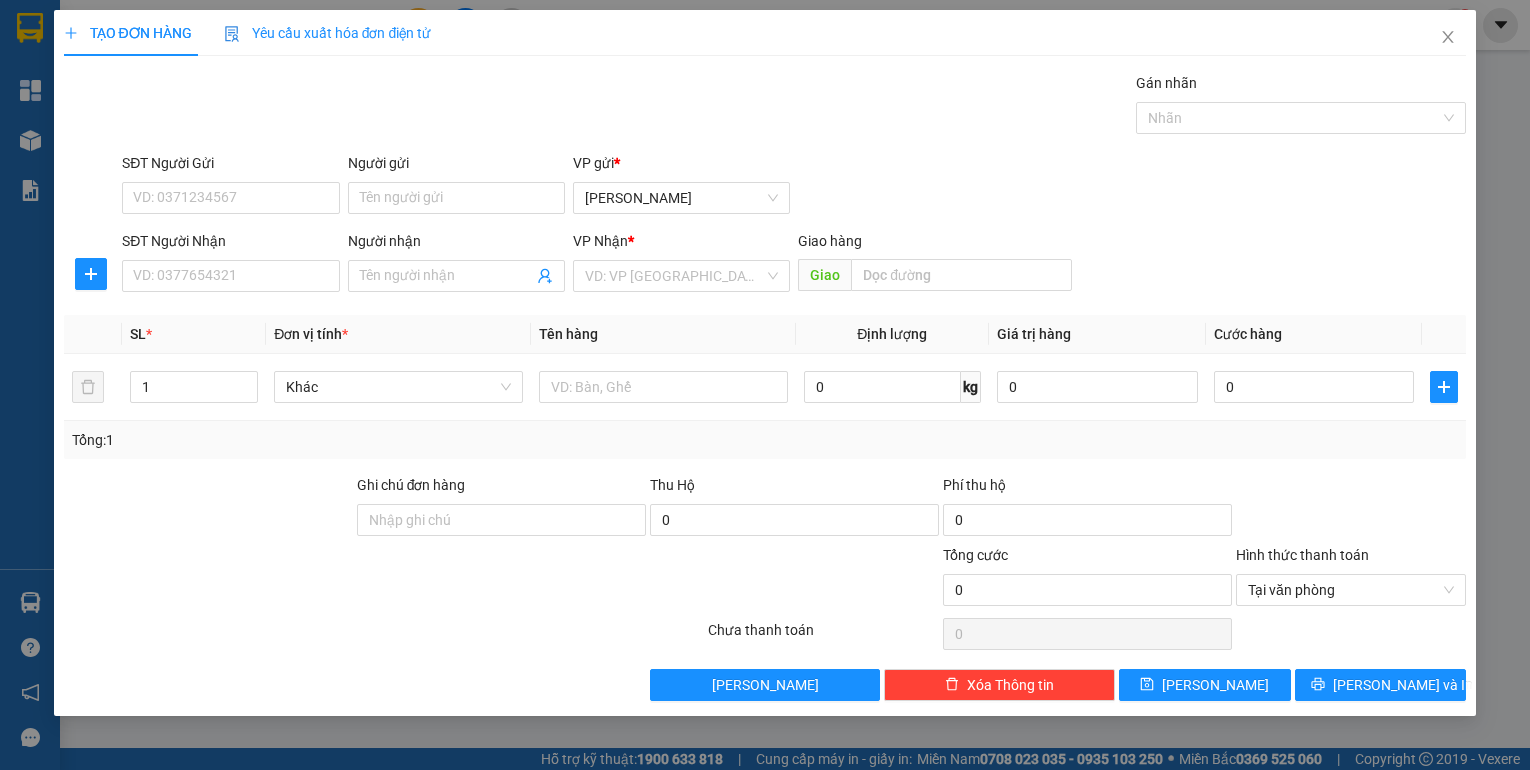scroll, scrollTop: 0, scrollLeft: 0, axis: both 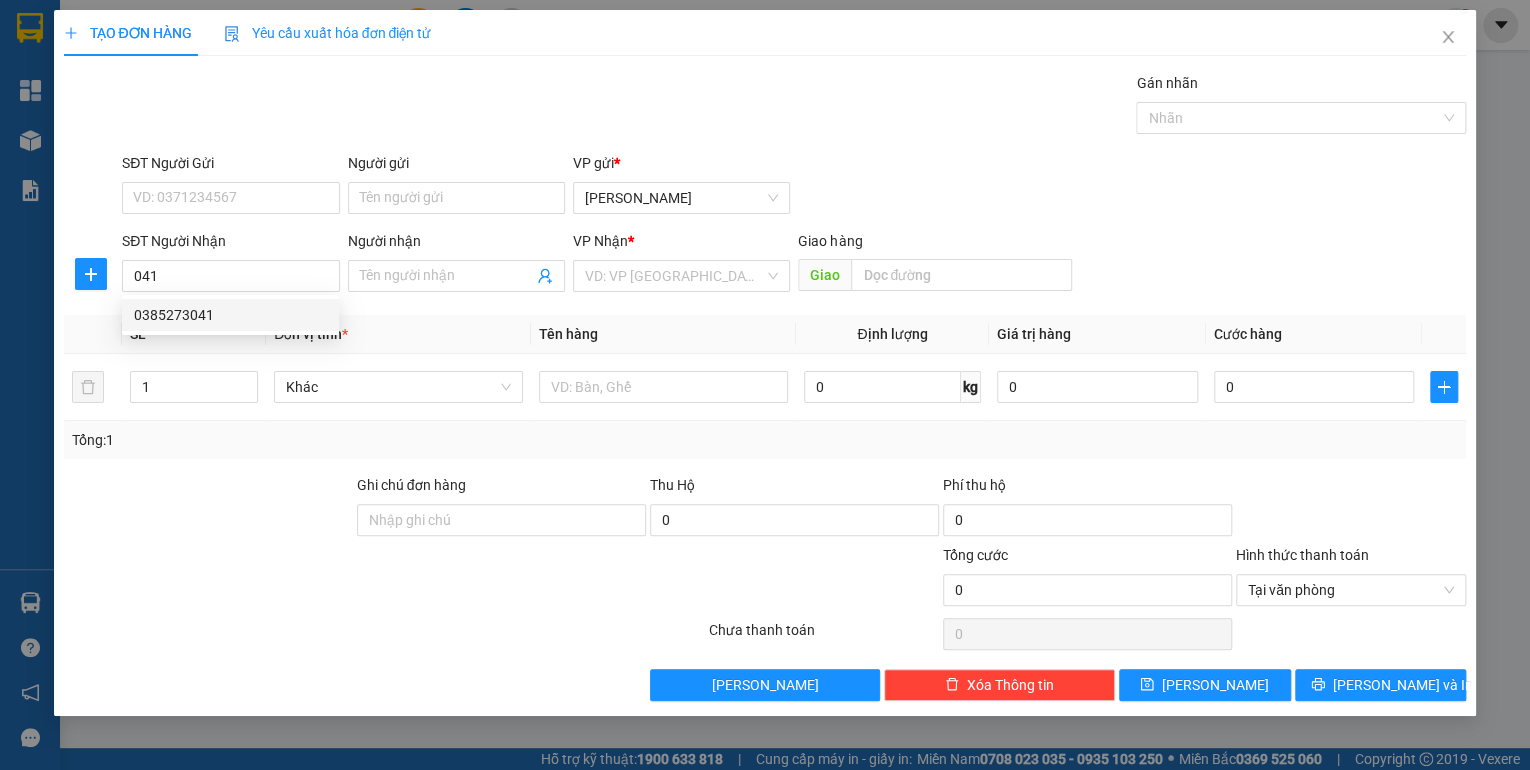 drag, startPoint x: 234, startPoint y: 316, endPoint x: 219, endPoint y: 225, distance: 92.22798 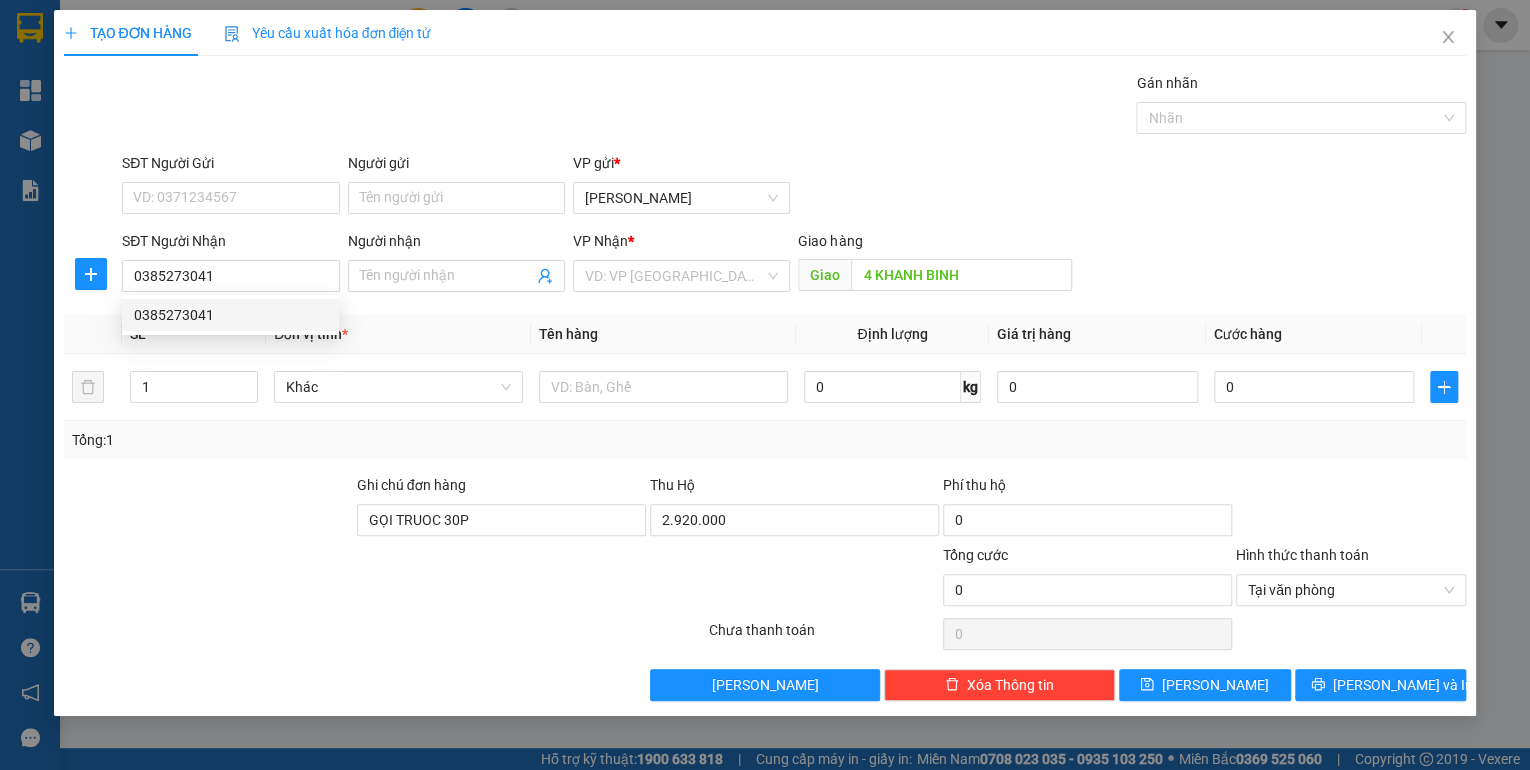 type on "190.000" 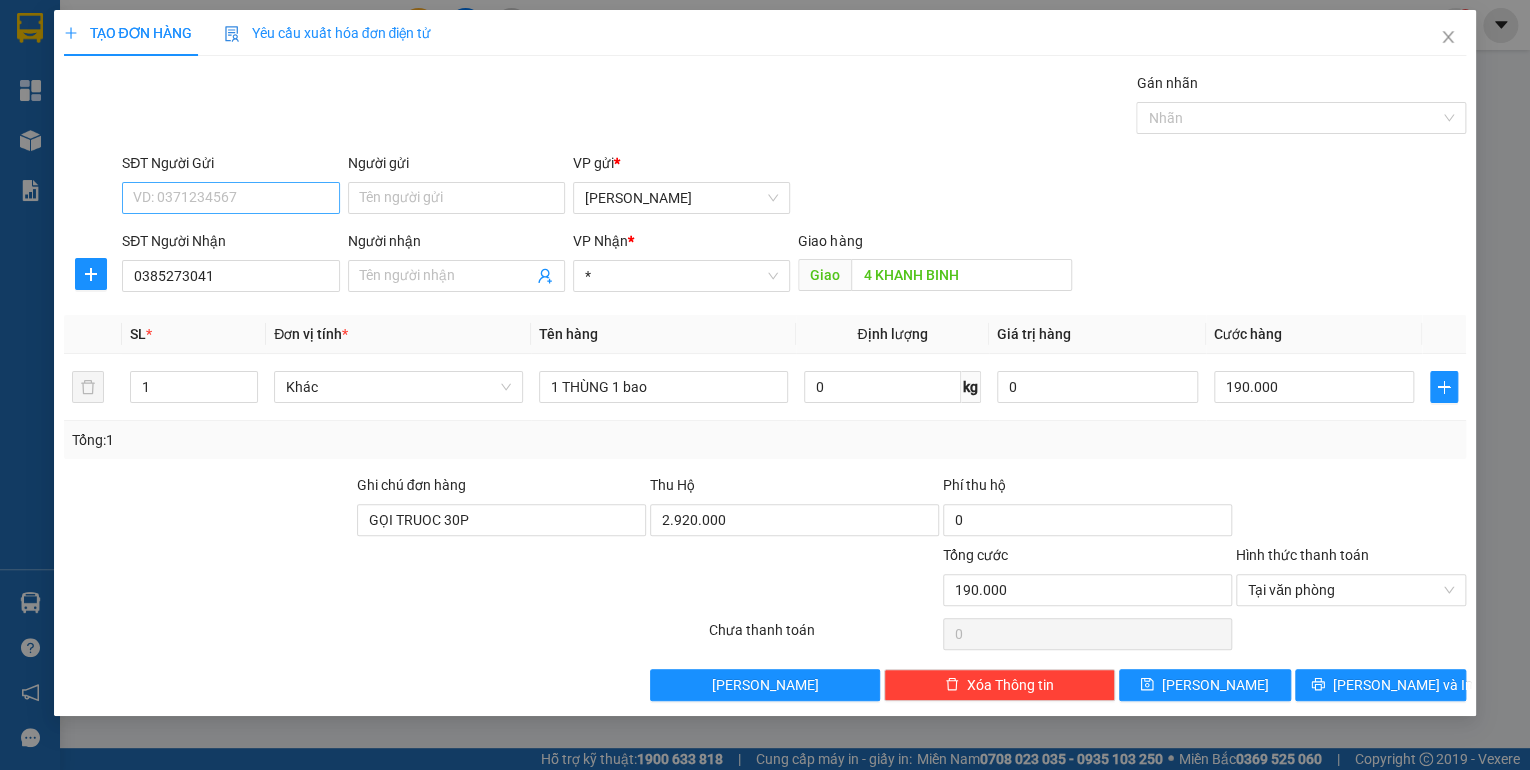 type on "0385273041" 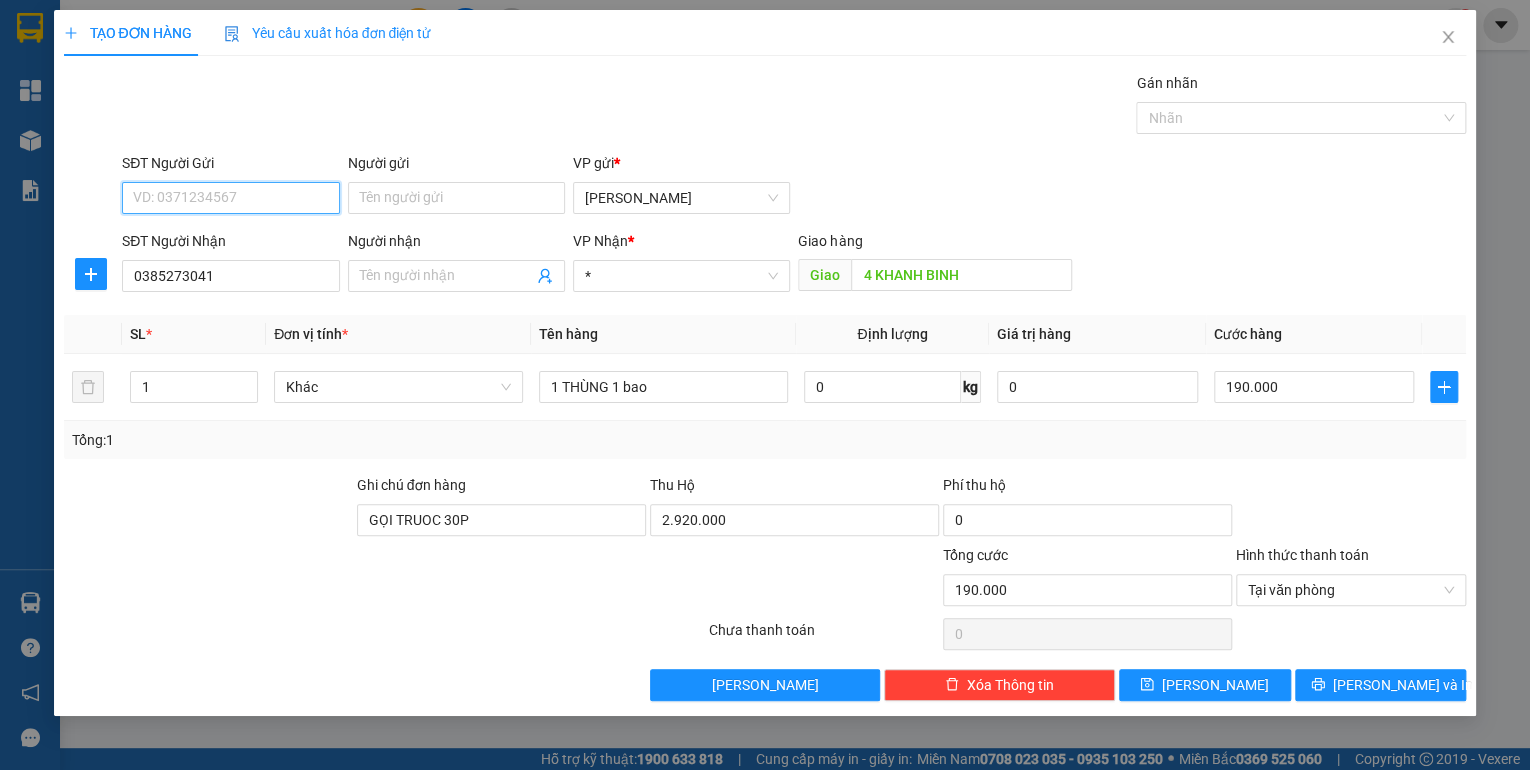 click on "SĐT Người Gửi" at bounding box center [230, 198] 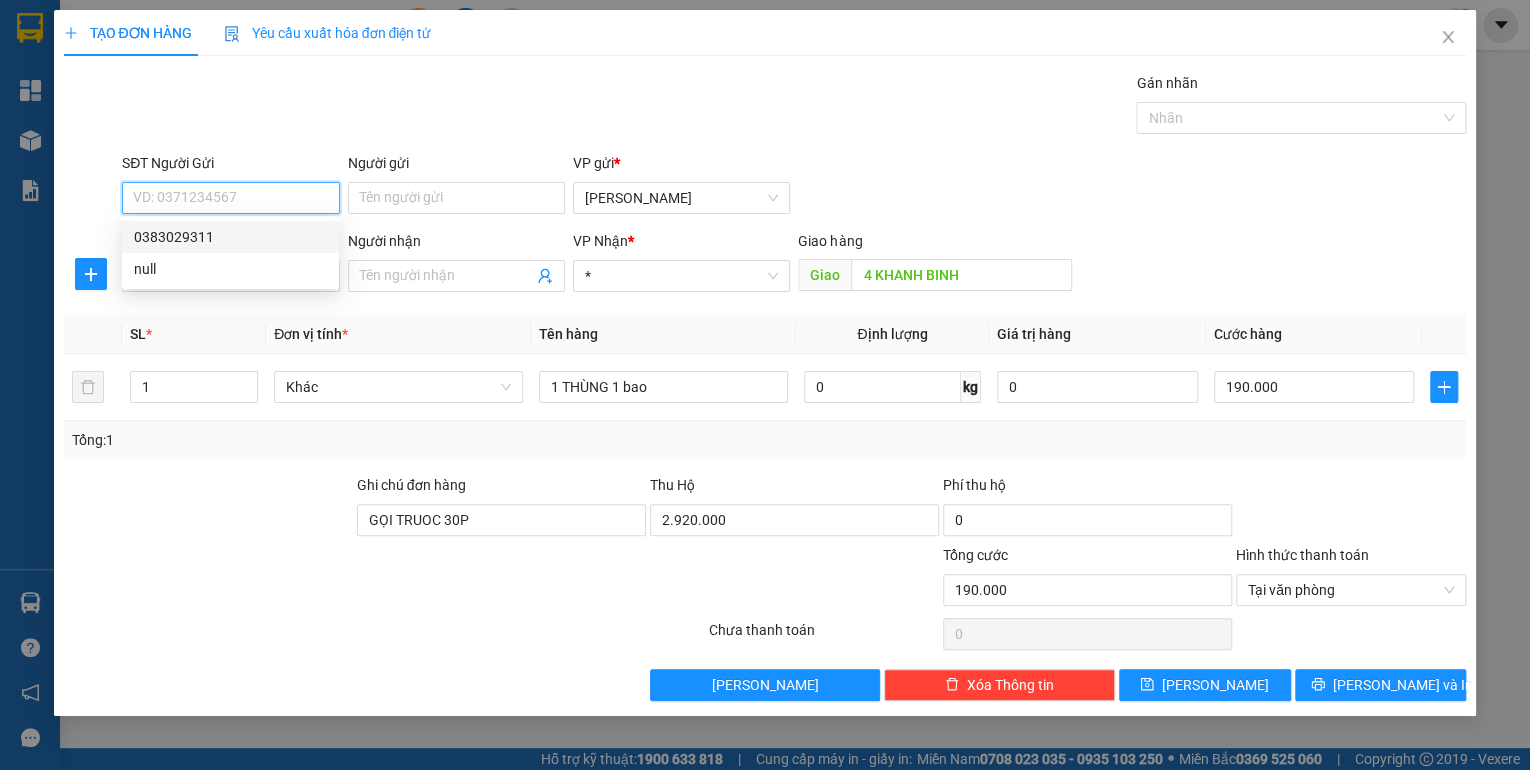 click on "0383029311" at bounding box center [230, 237] 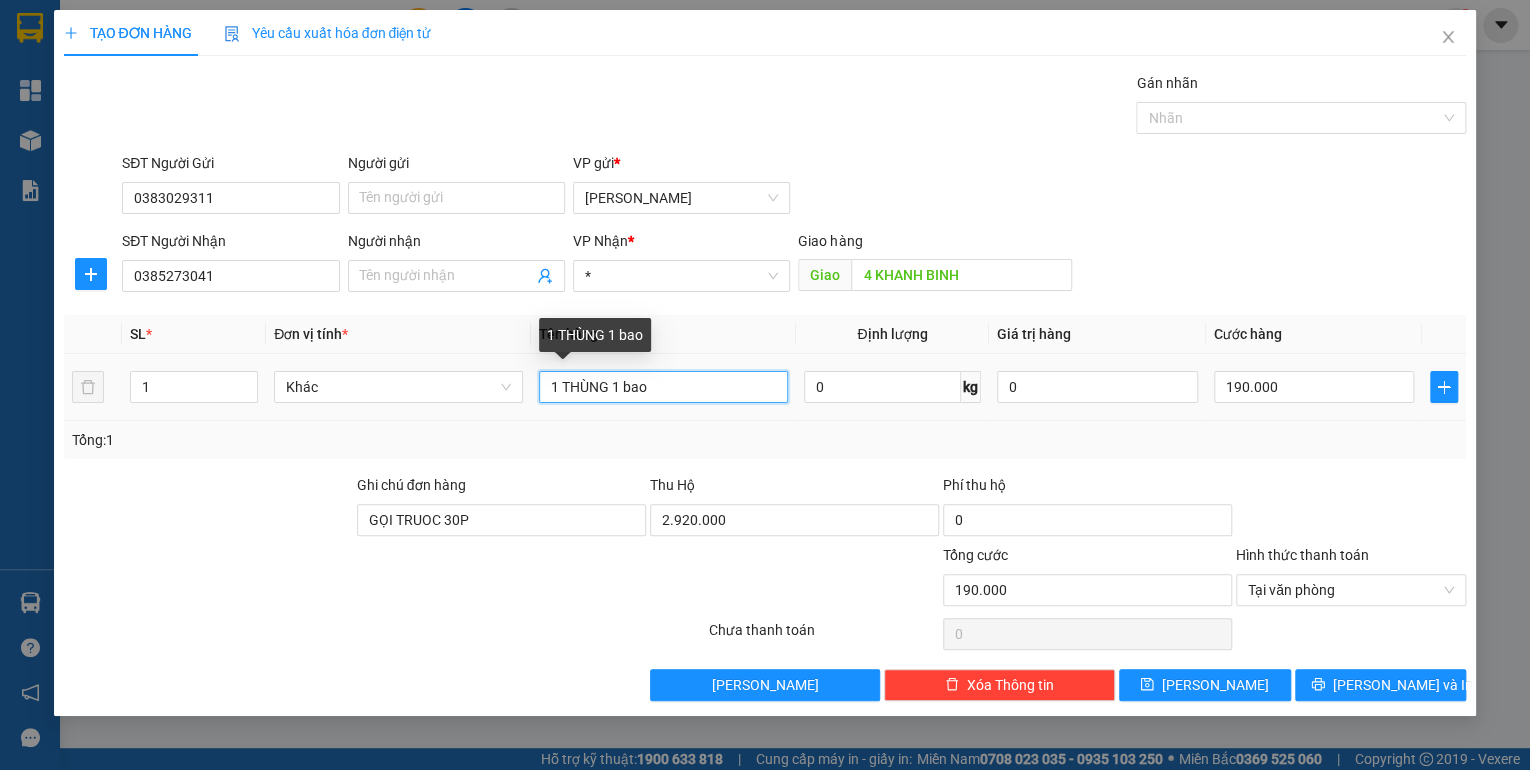 click on "1 THÙNG 1 bao" at bounding box center [663, 387] 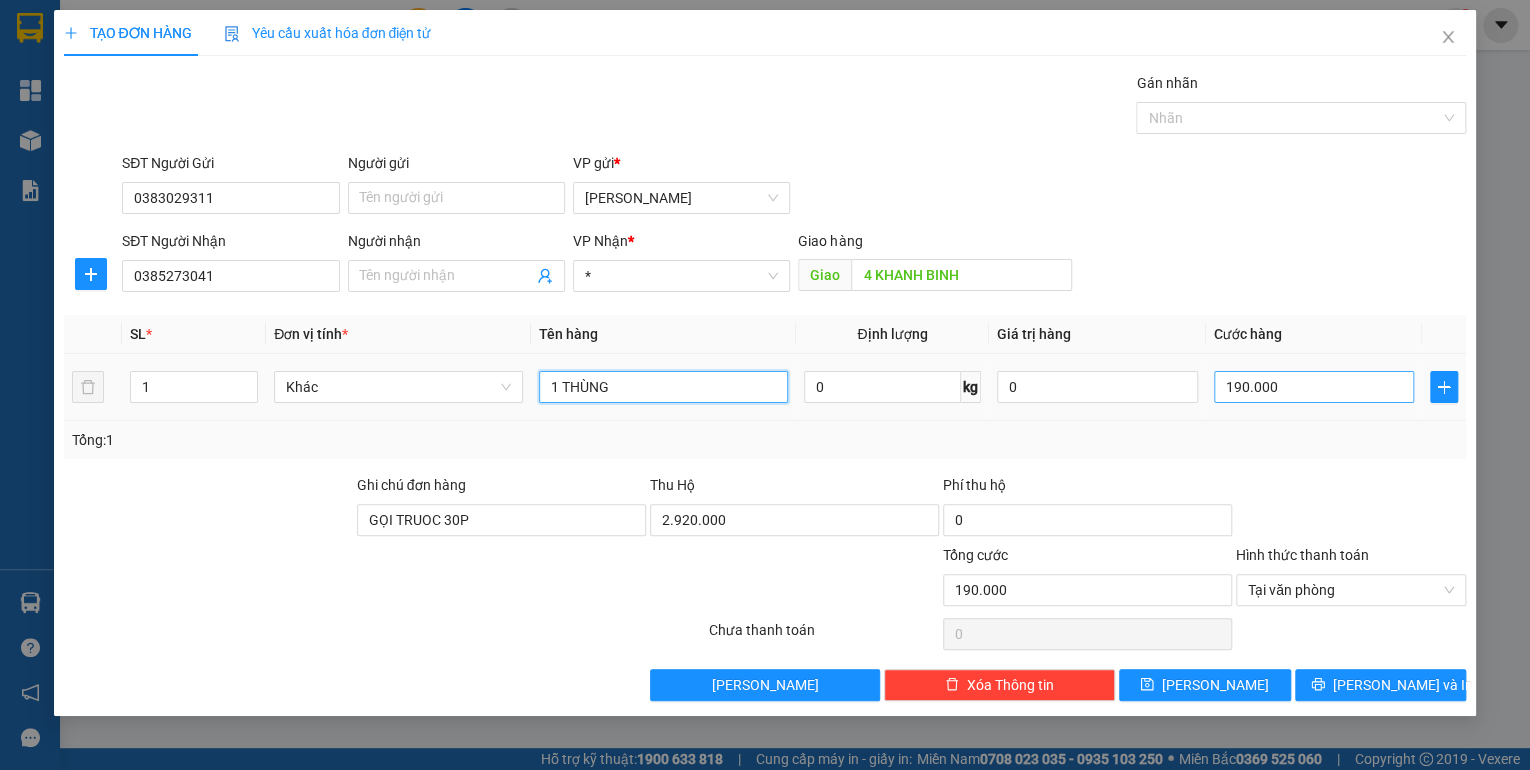 type on "1 THÙNG" 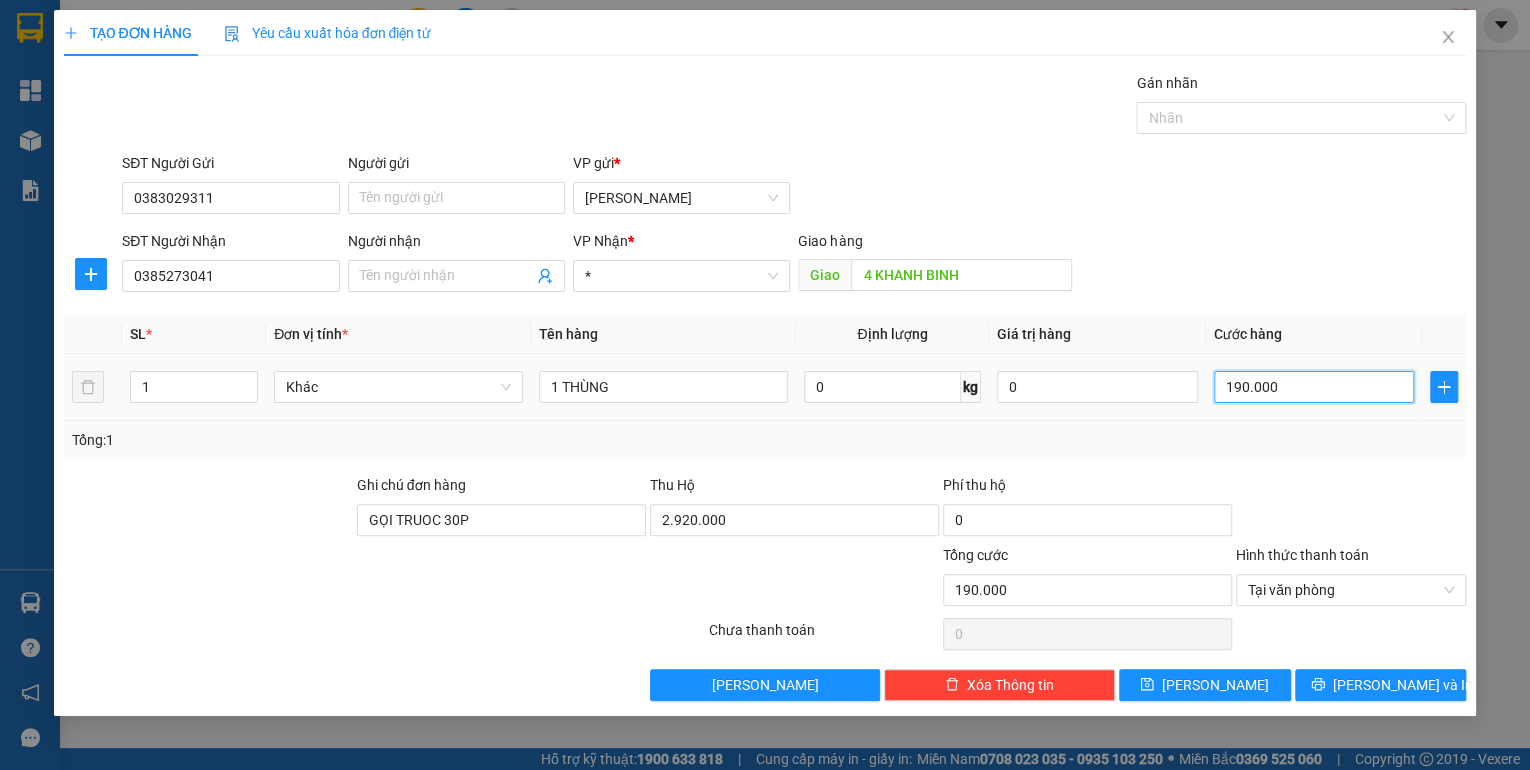 click on "190.000" at bounding box center (1314, 387) 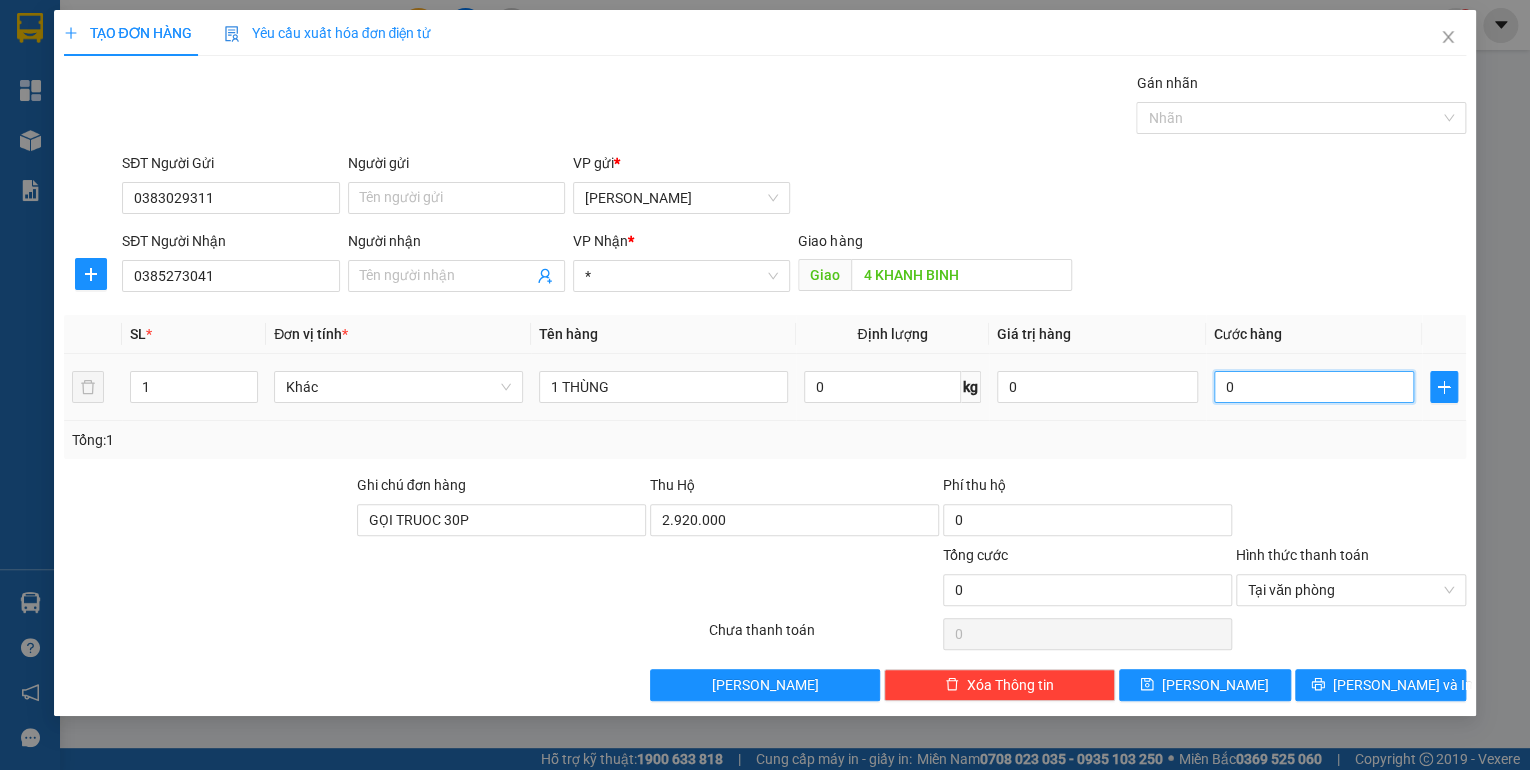 type on "9" 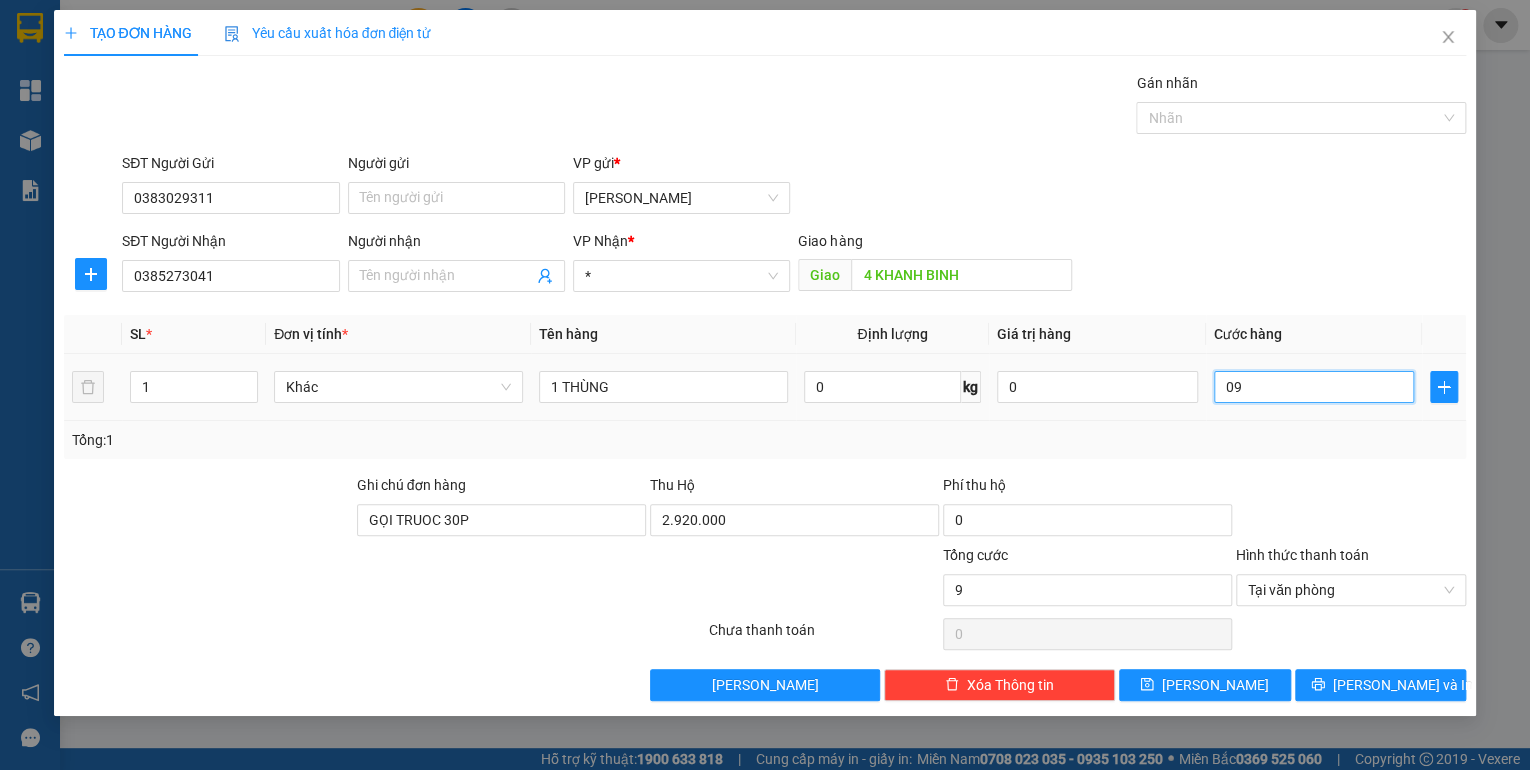 type on "90" 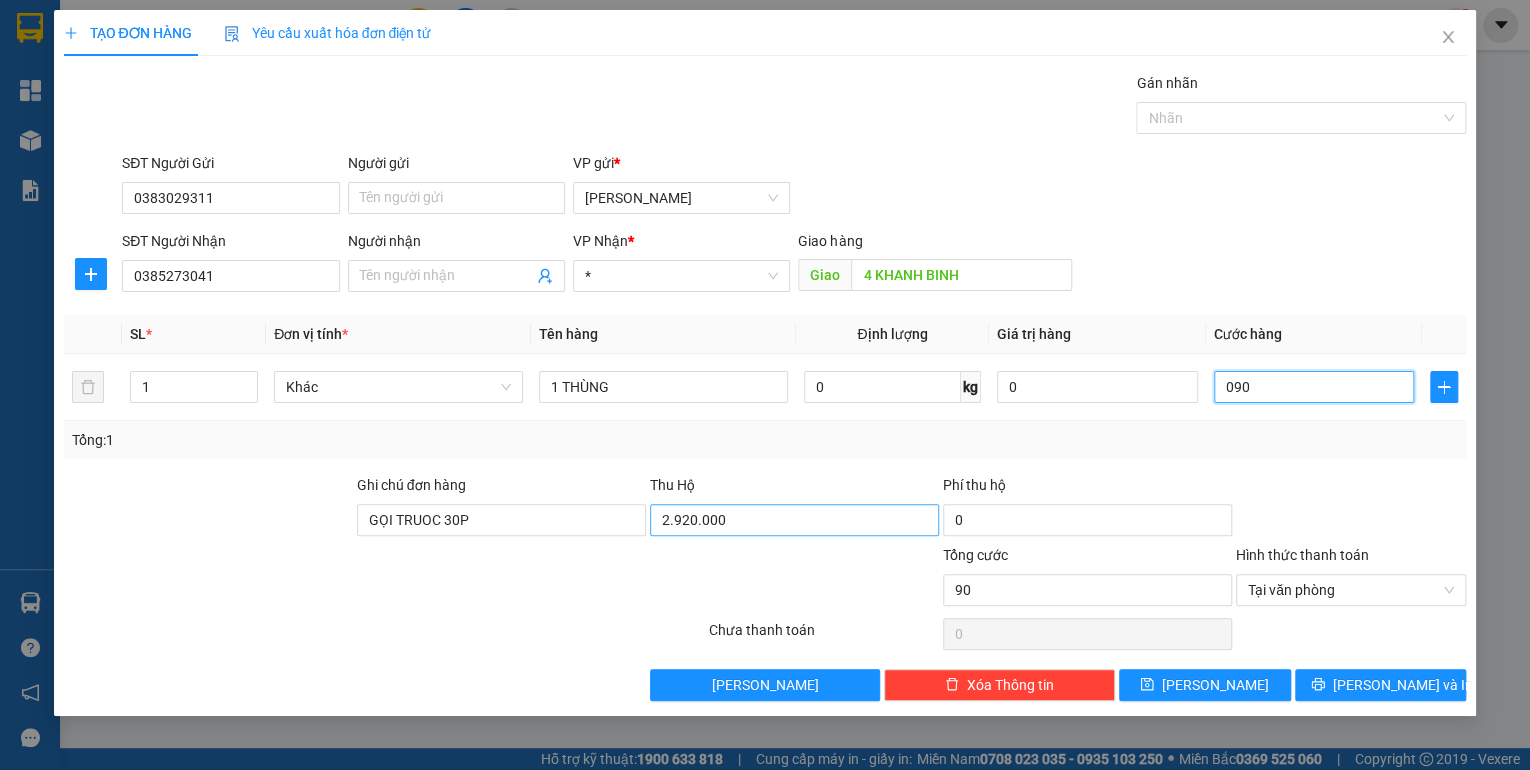 type on "090" 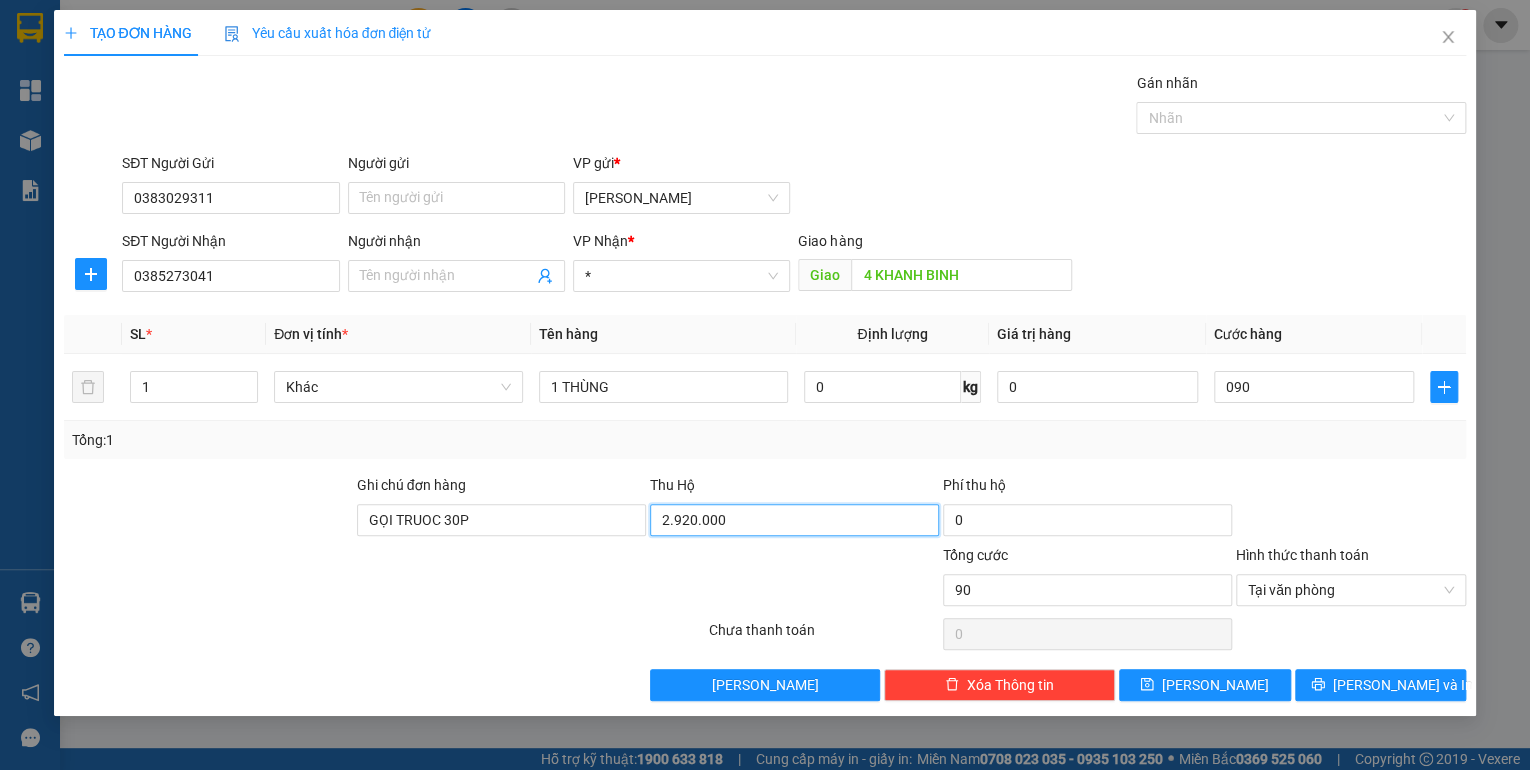 type on "90.000" 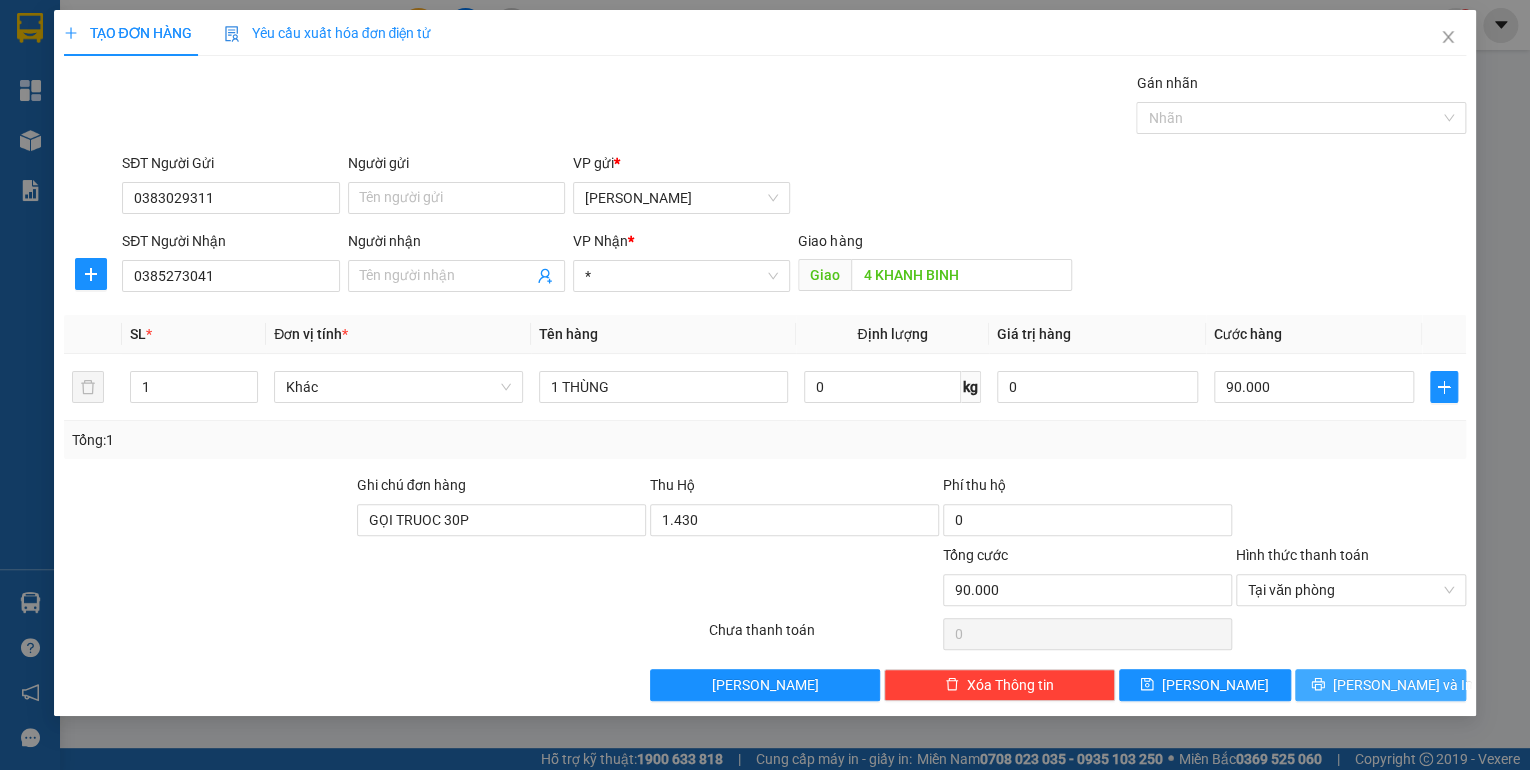type on "1.430.000" 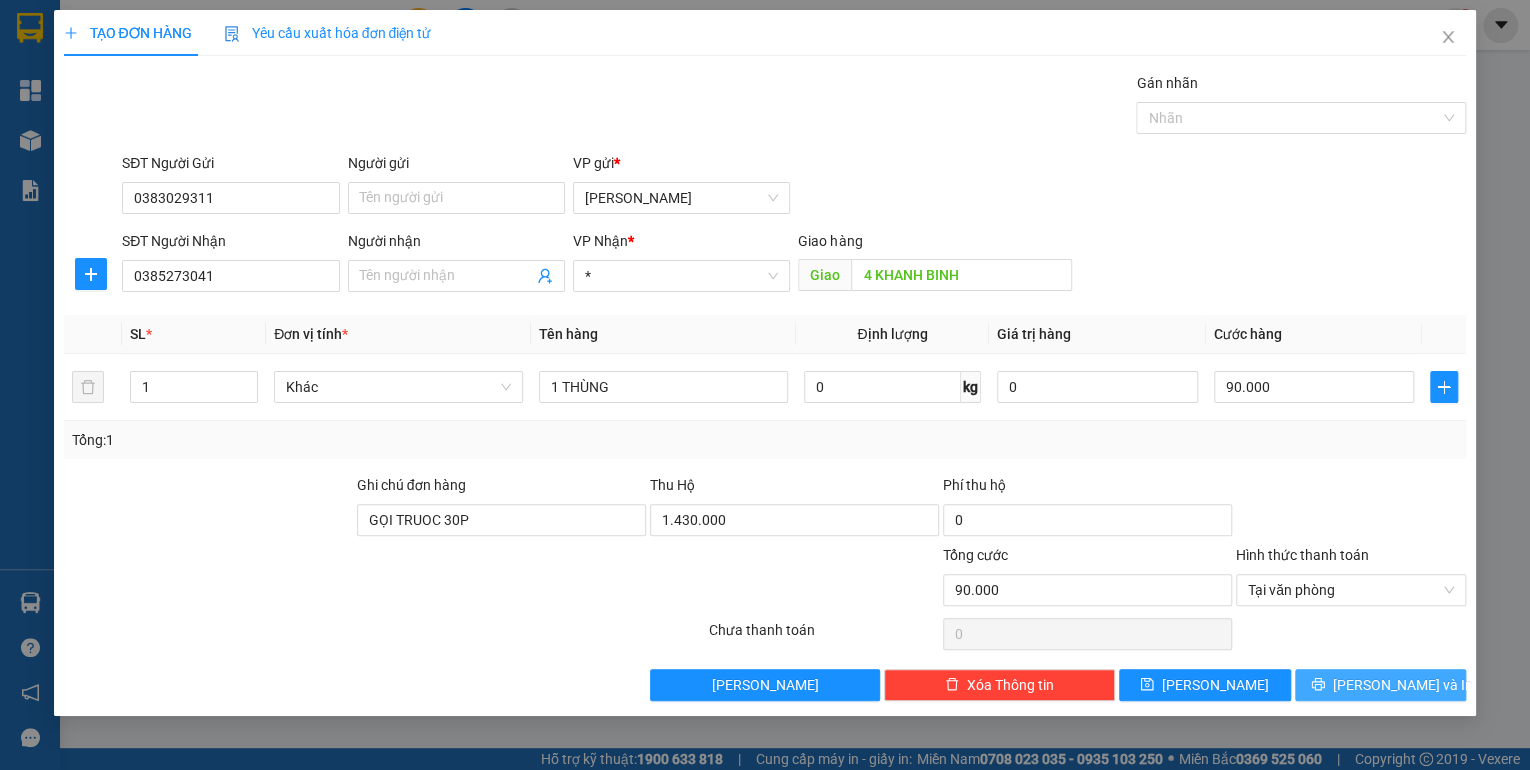 click on "[PERSON_NAME] và In" at bounding box center [1381, 685] 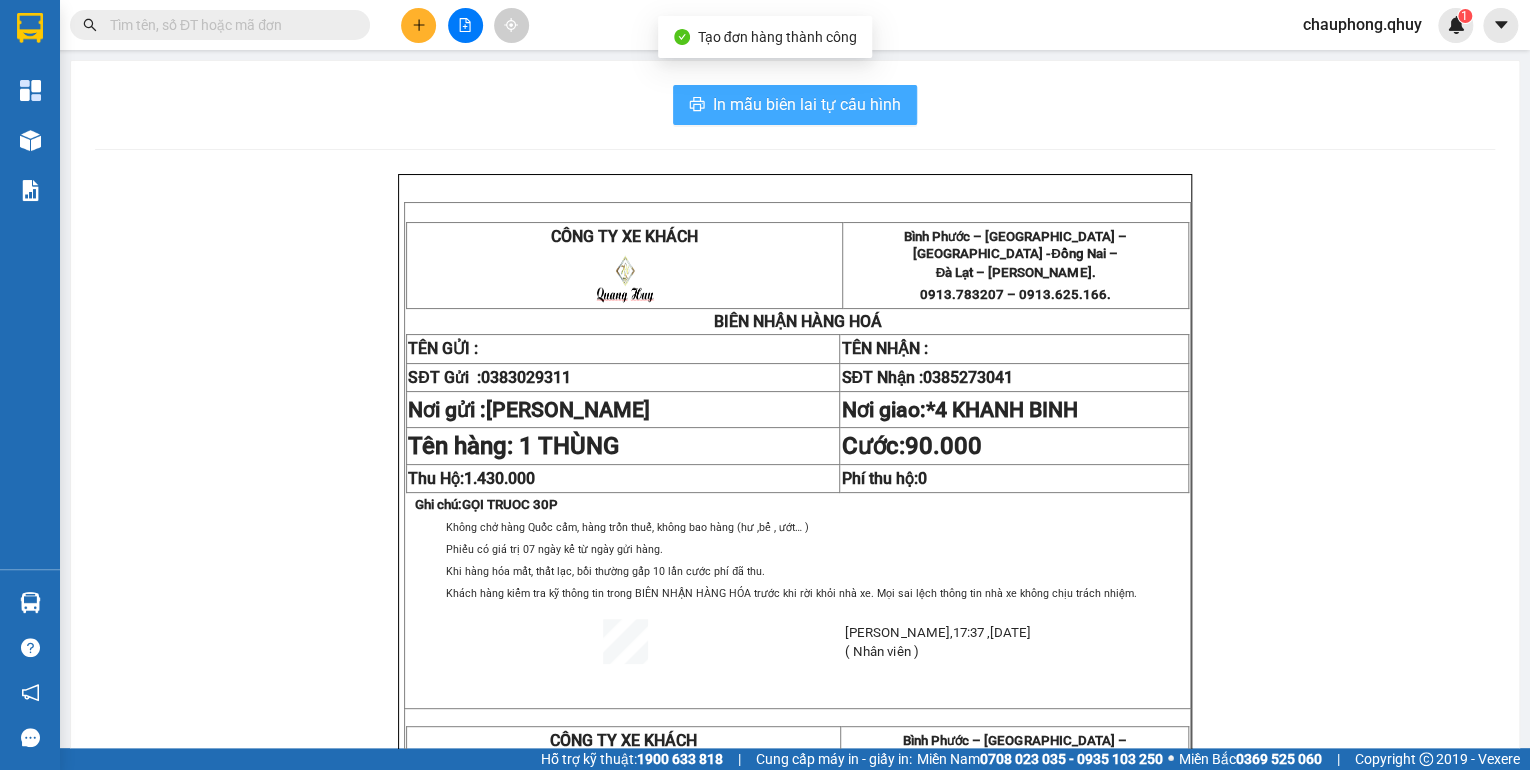 click on "In mẫu biên lai tự cấu hình" at bounding box center [807, 104] 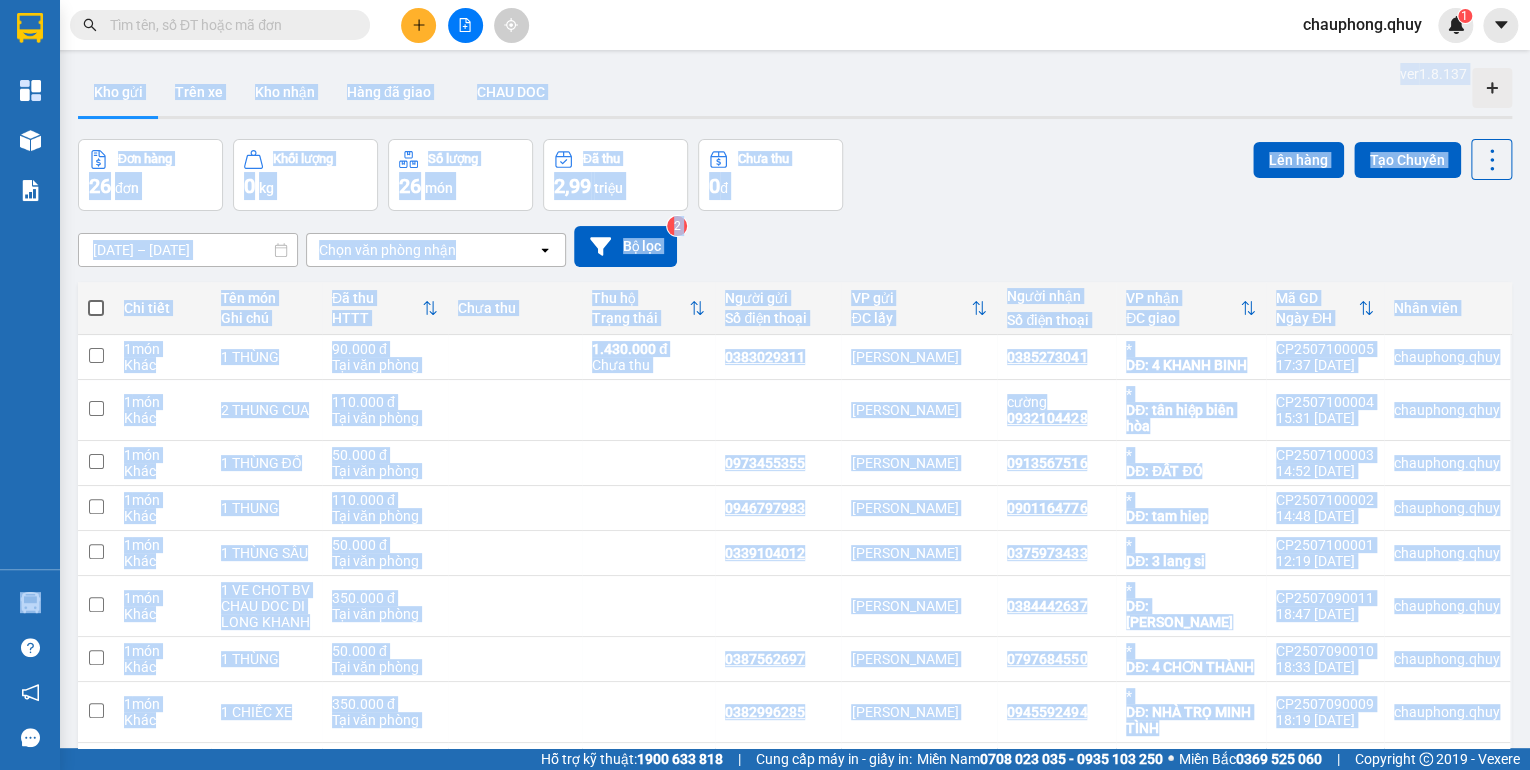 drag, startPoint x: 184, startPoint y: 804, endPoint x: 374, endPoint y: 775, distance: 192.20041 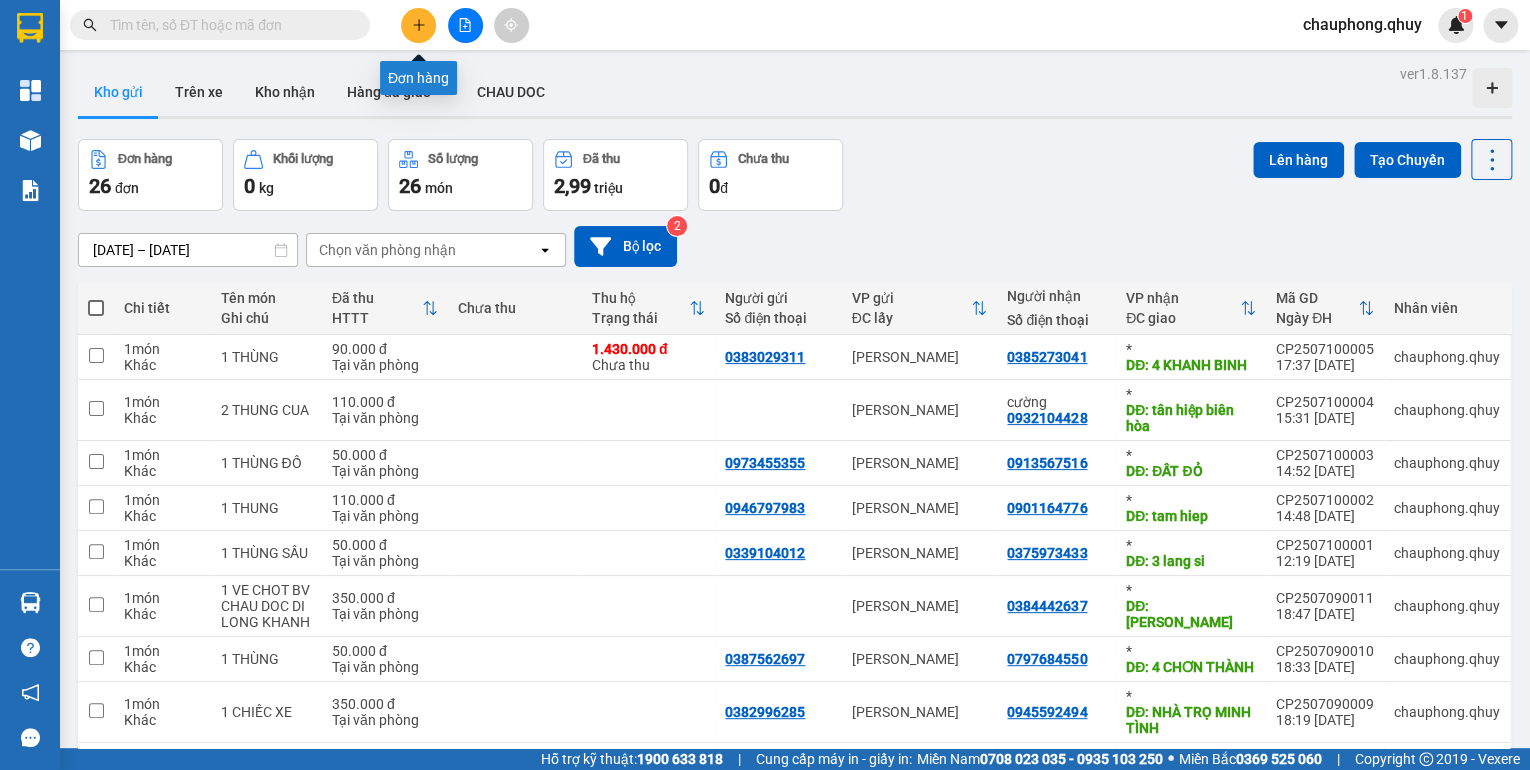 click at bounding box center [418, 25] 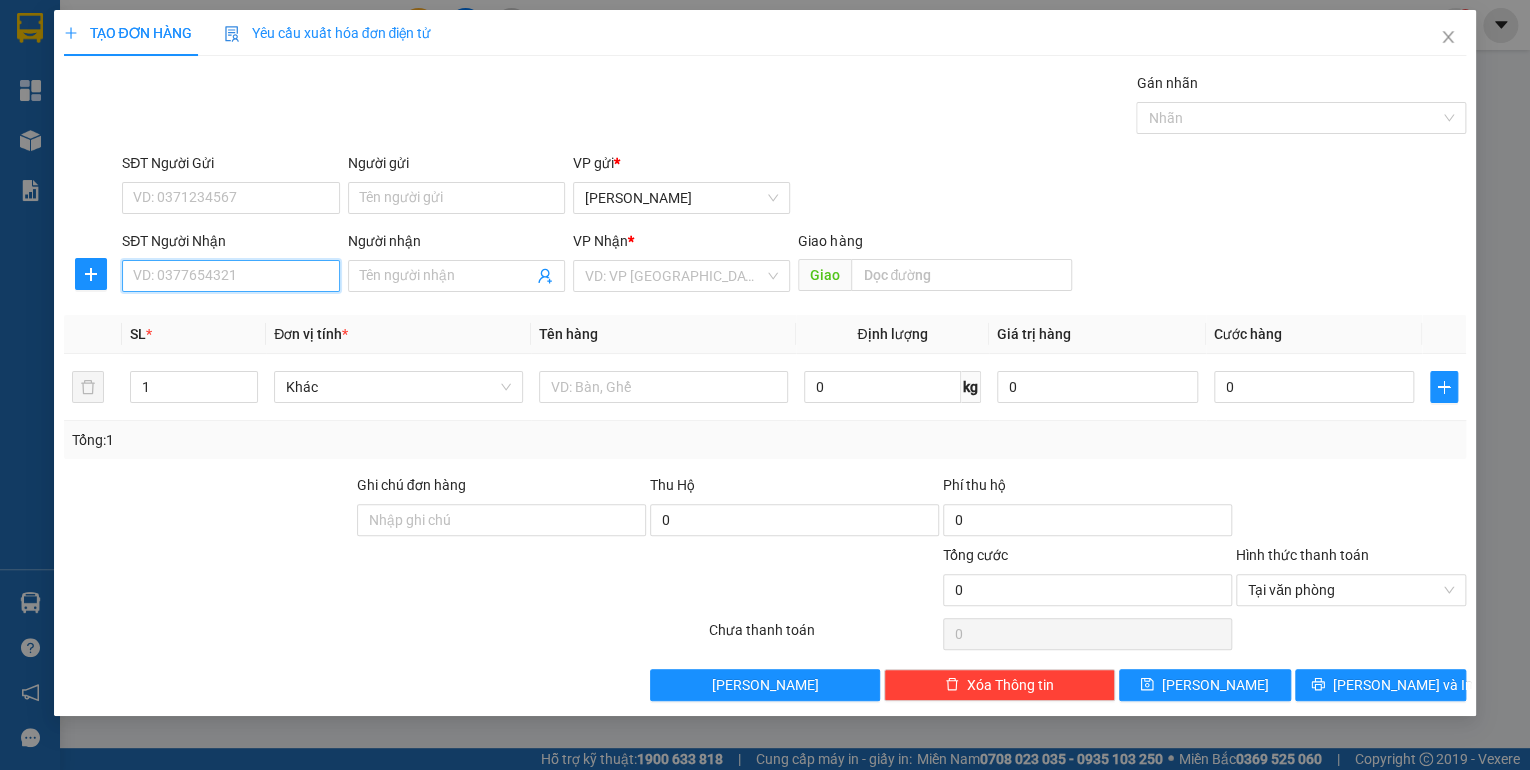 click on "SĐT Người Nhận" at bounding box center [230, 276] 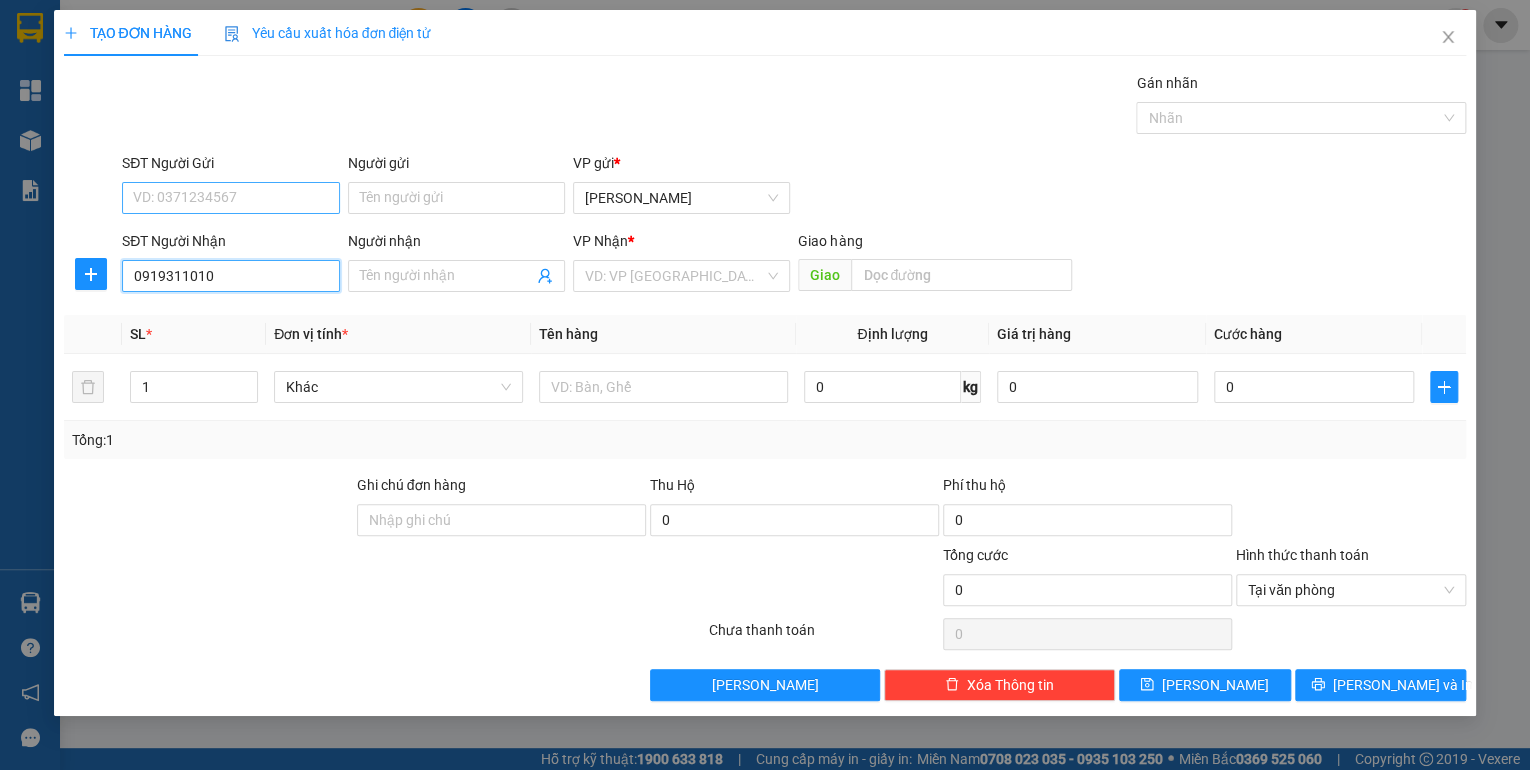 type on "0919311010" 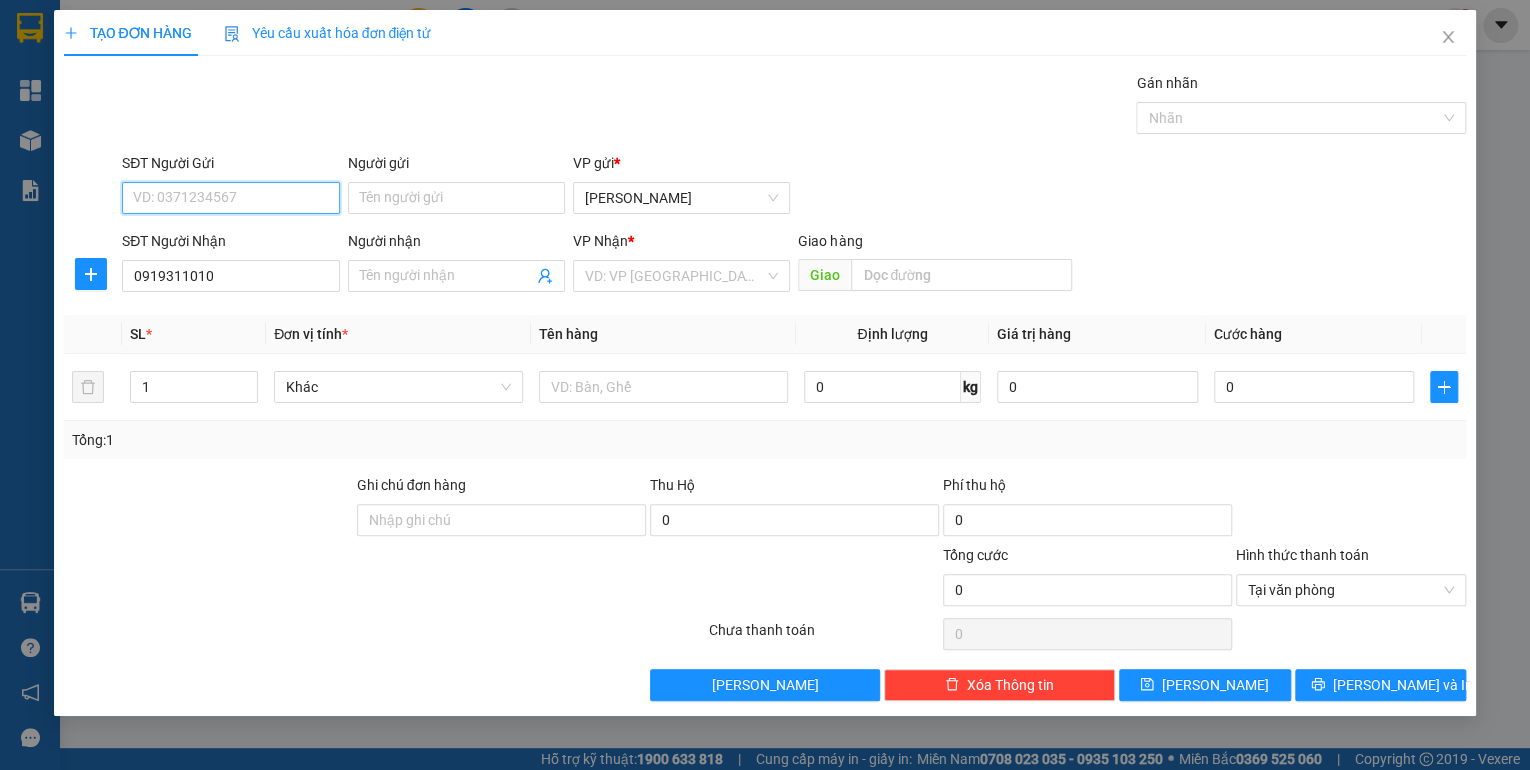 click on "SĐT Người Gửi" at bounding box center (230, 198) 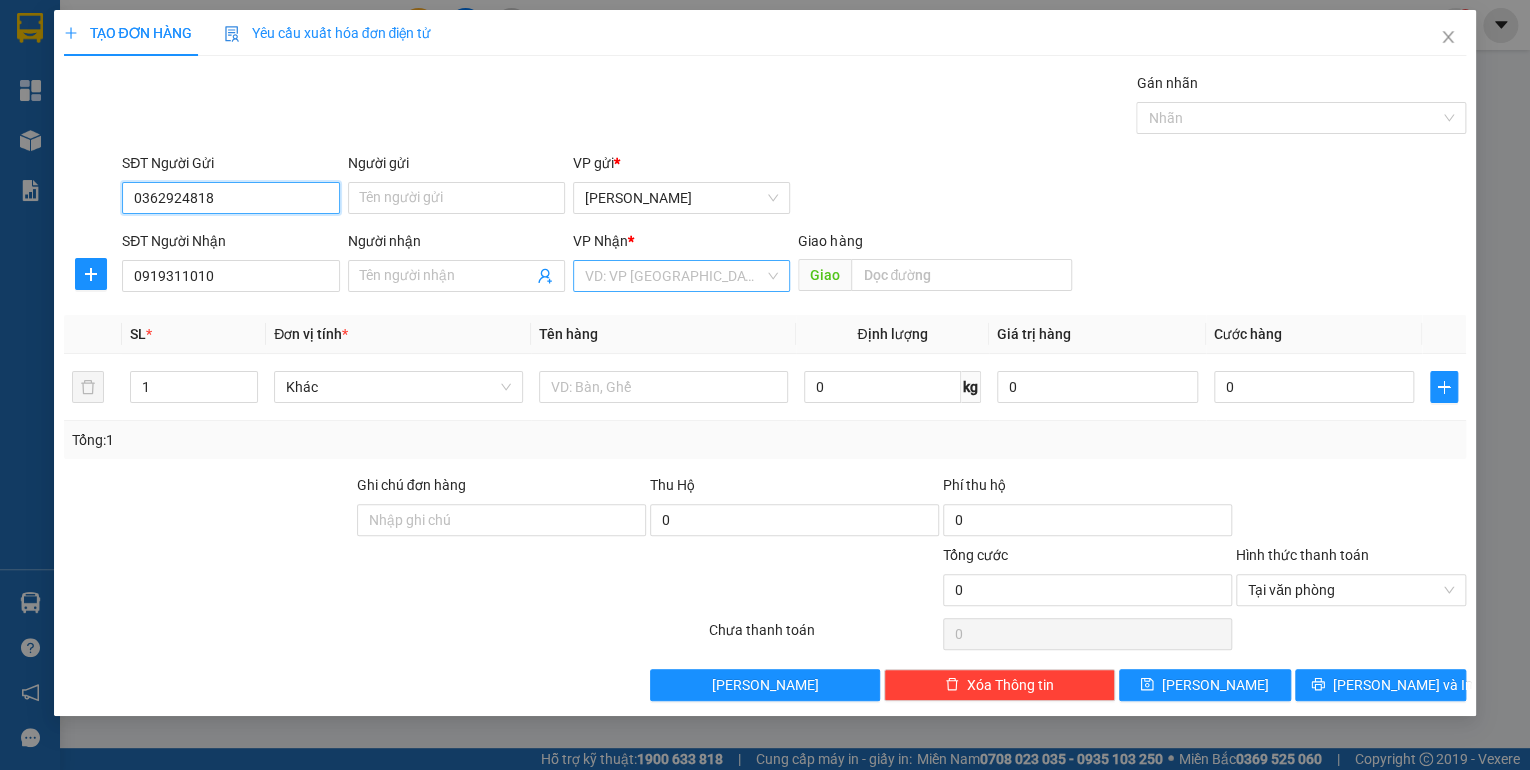 type on "0362924818" 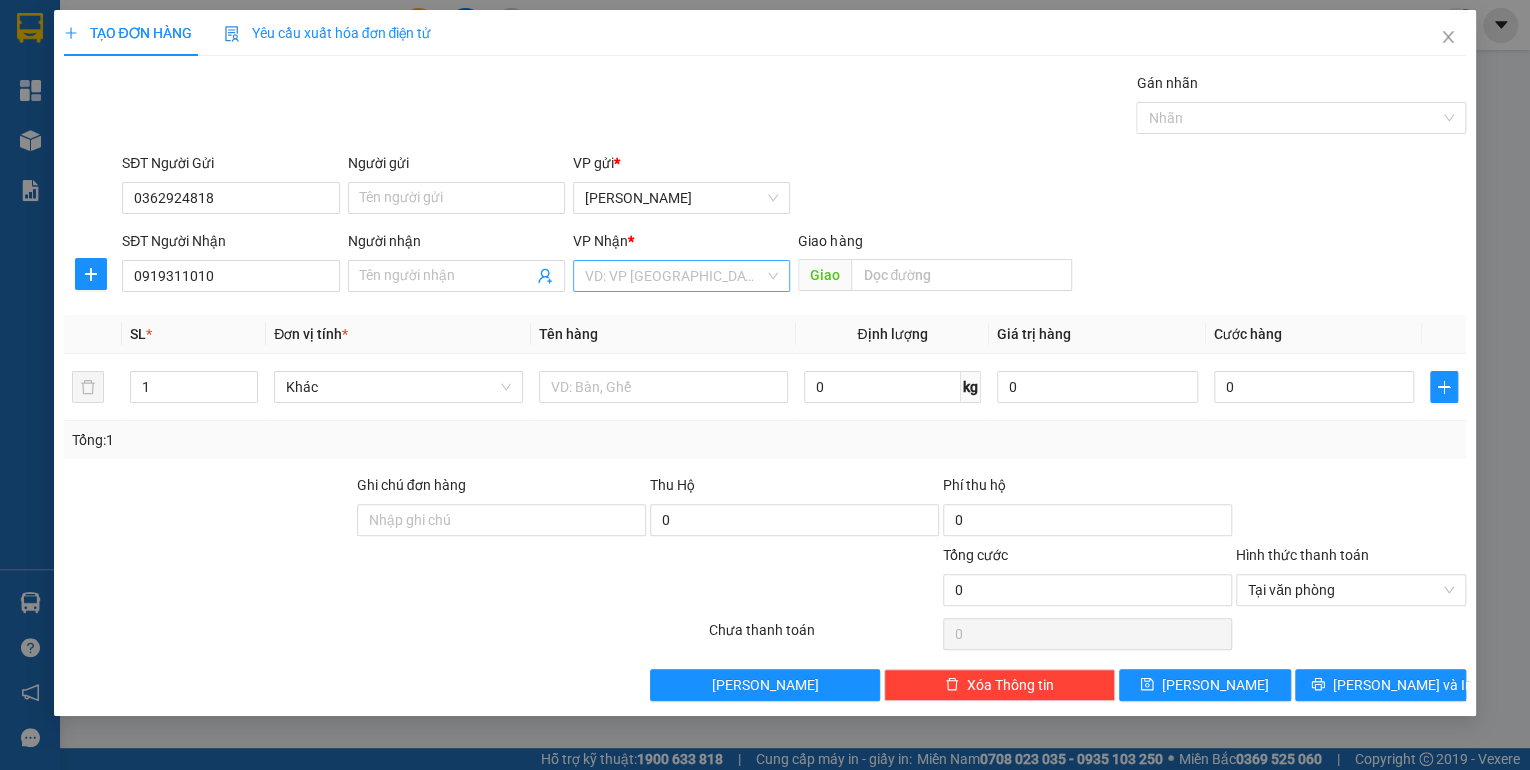 click at bounding box center [674, 276] 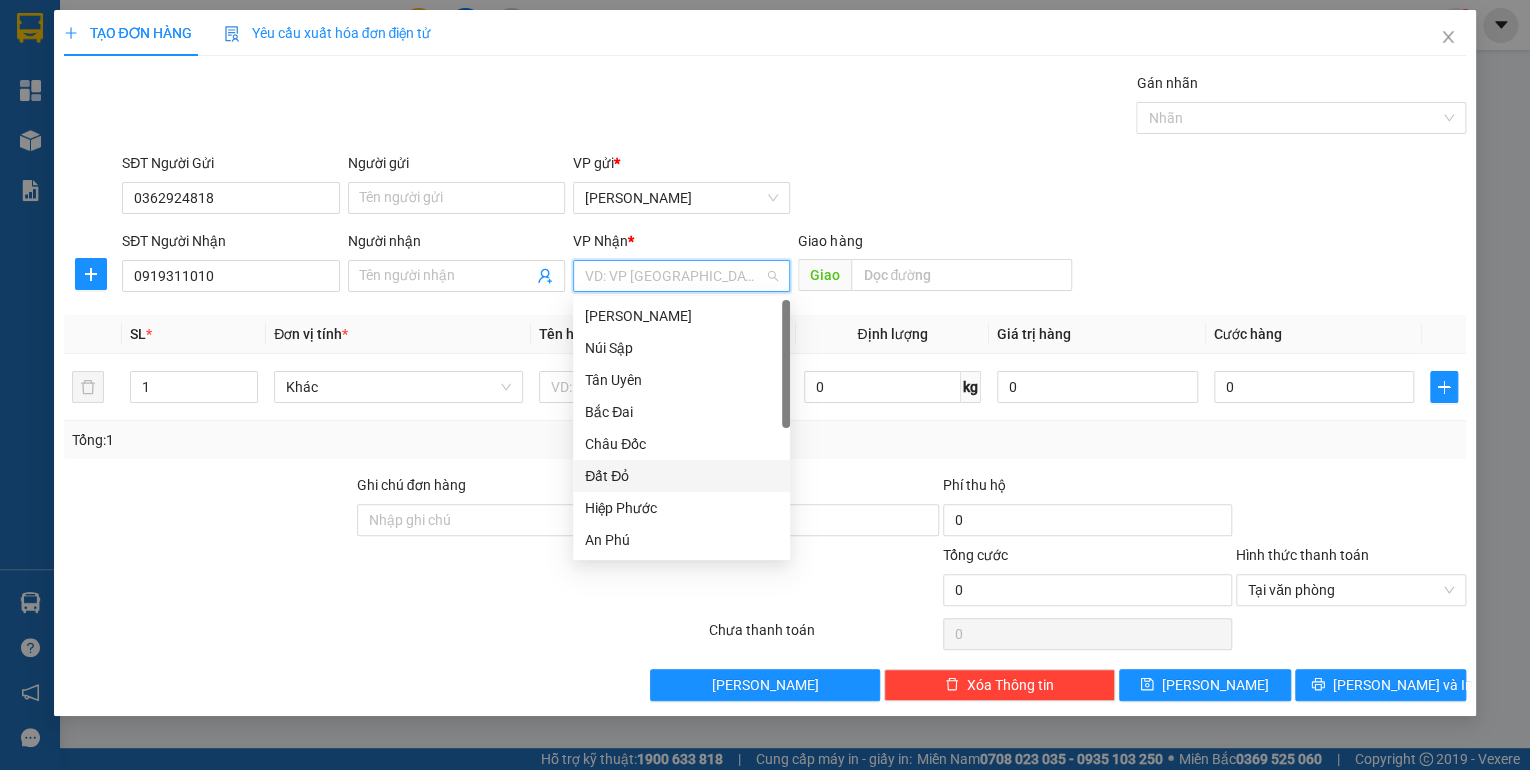 scroll, scrollTop: 96, scrollLeft: 0, axis: vertical 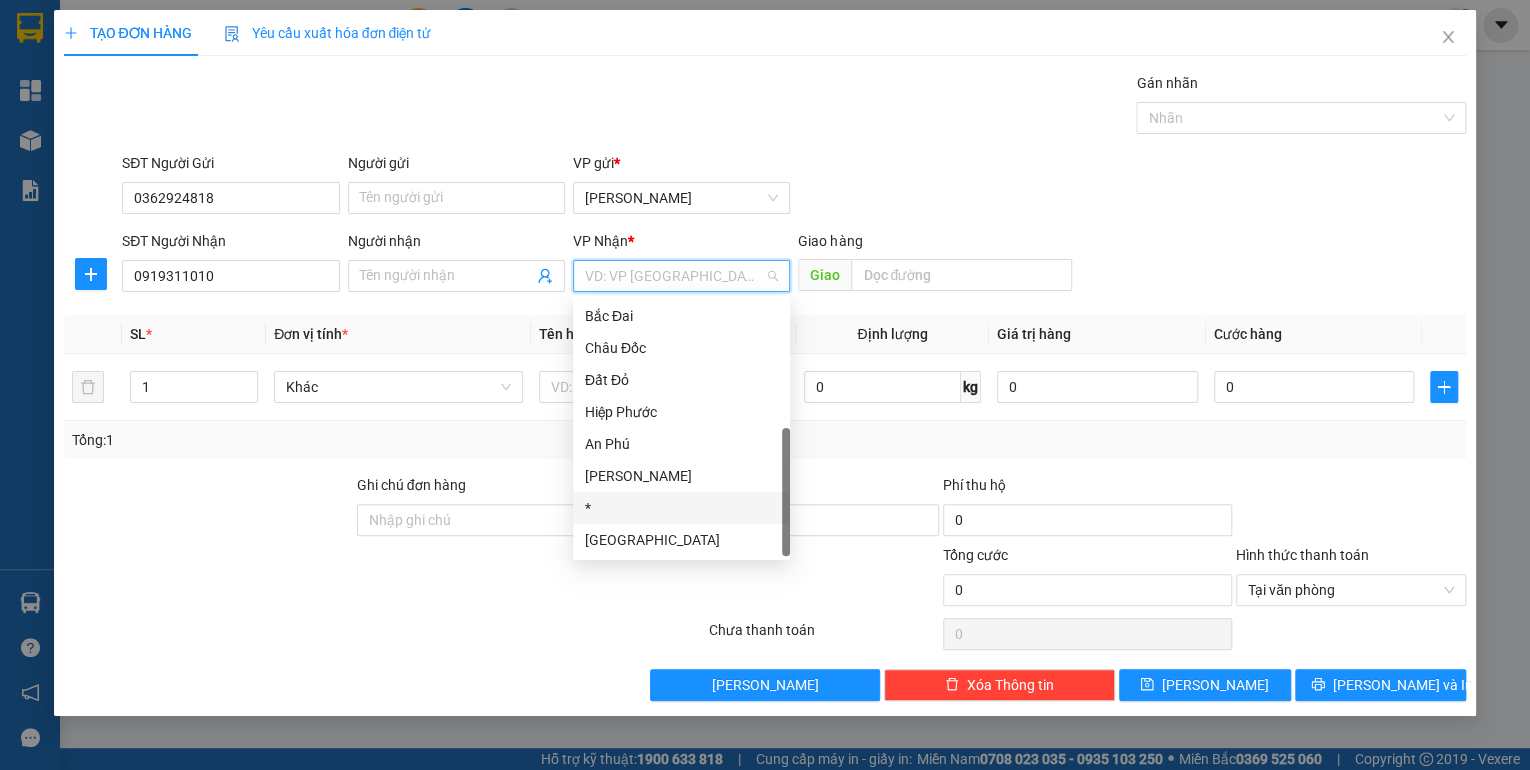 click on "*" at bounding box center (681, 508) 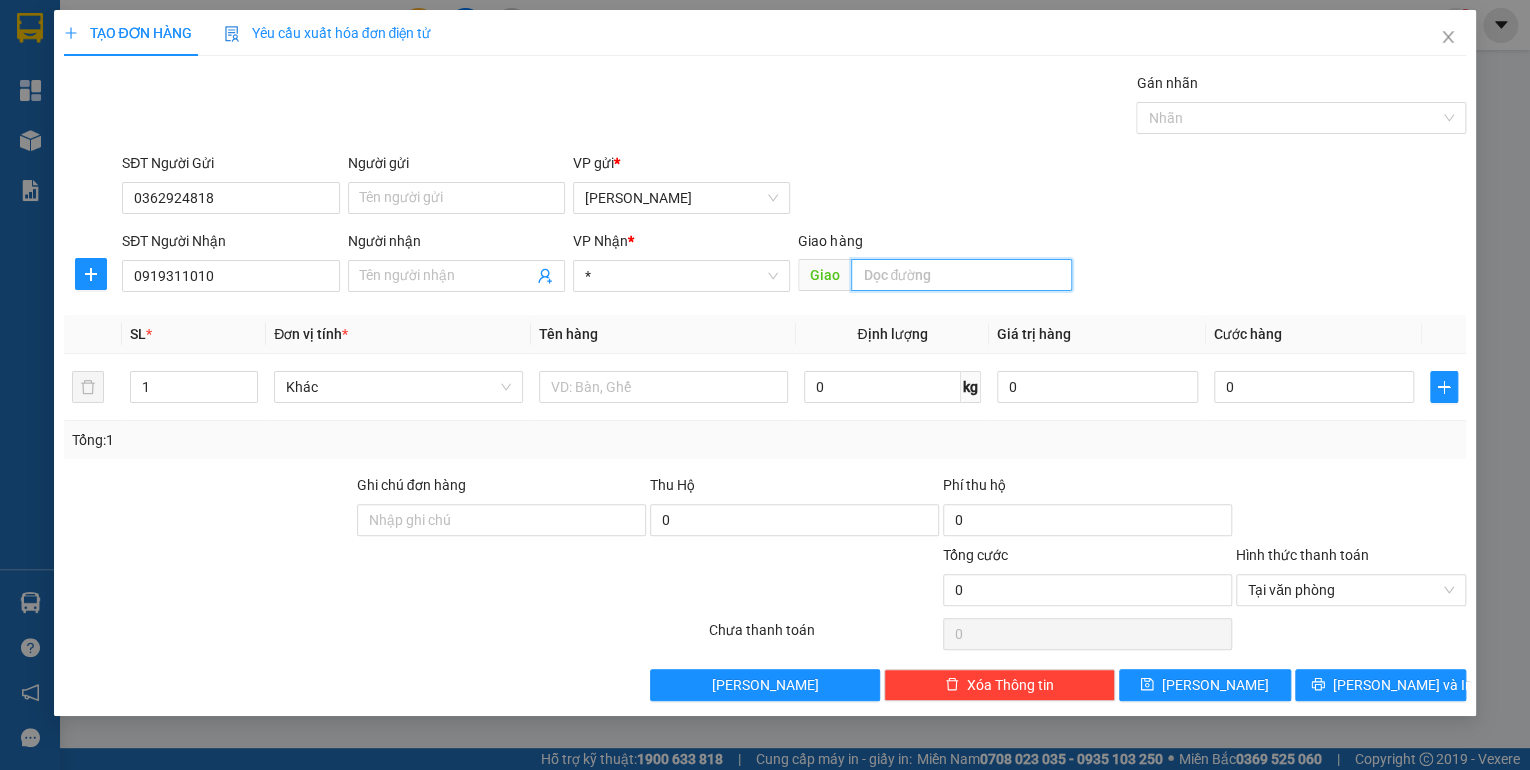 click at bounding box center [961, 275] 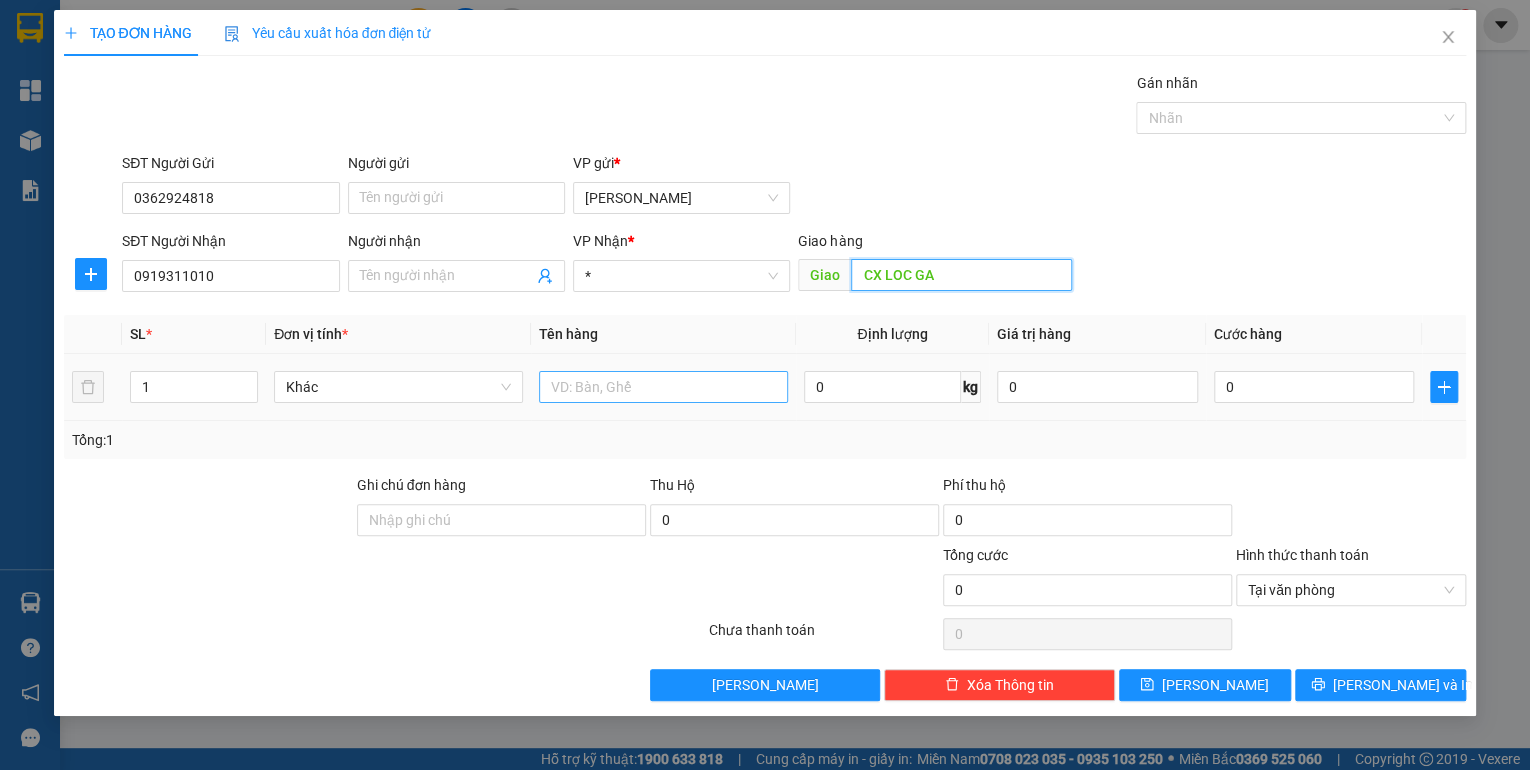 type on "CX LOC GA" 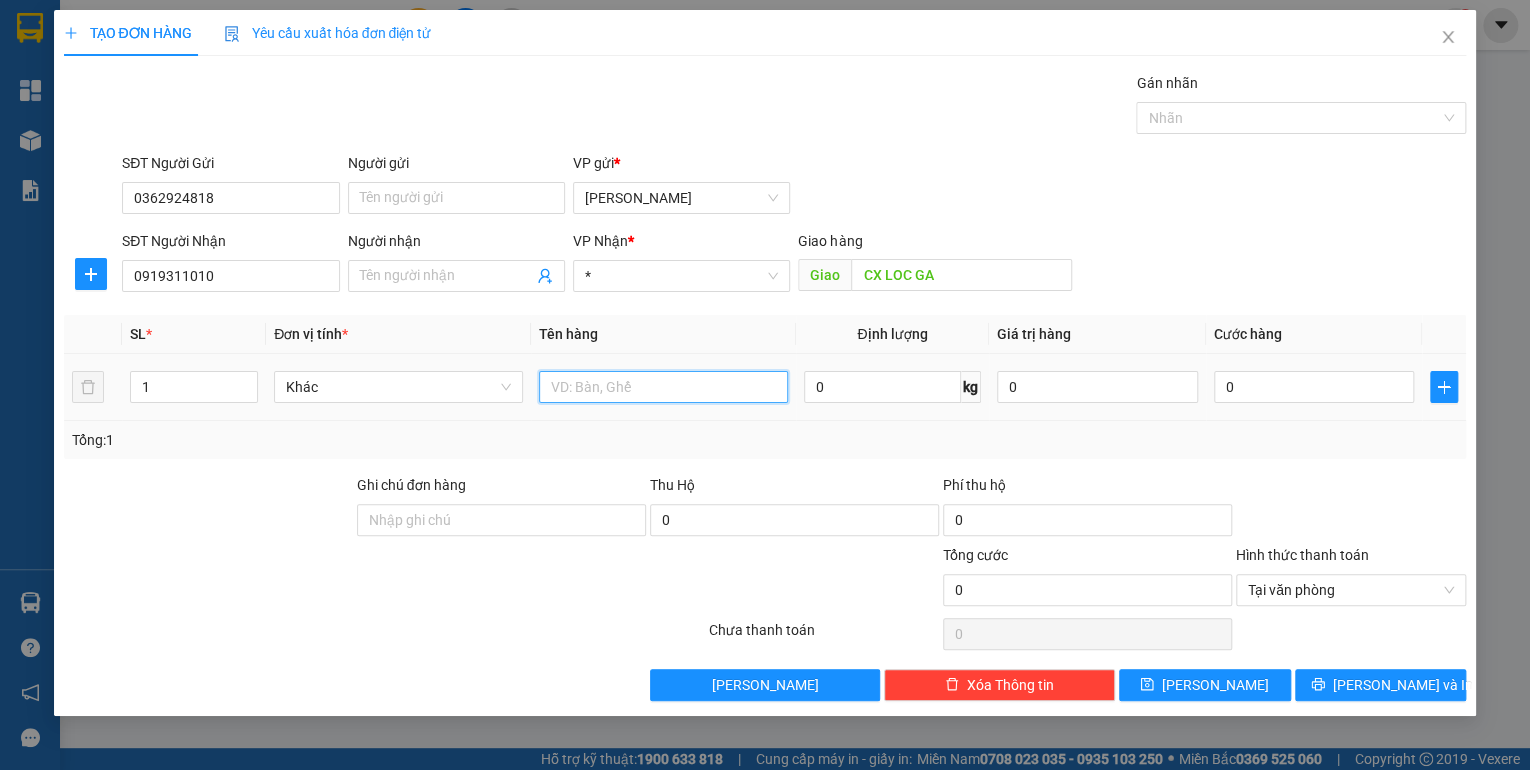 click at bounding box center [663, 387] 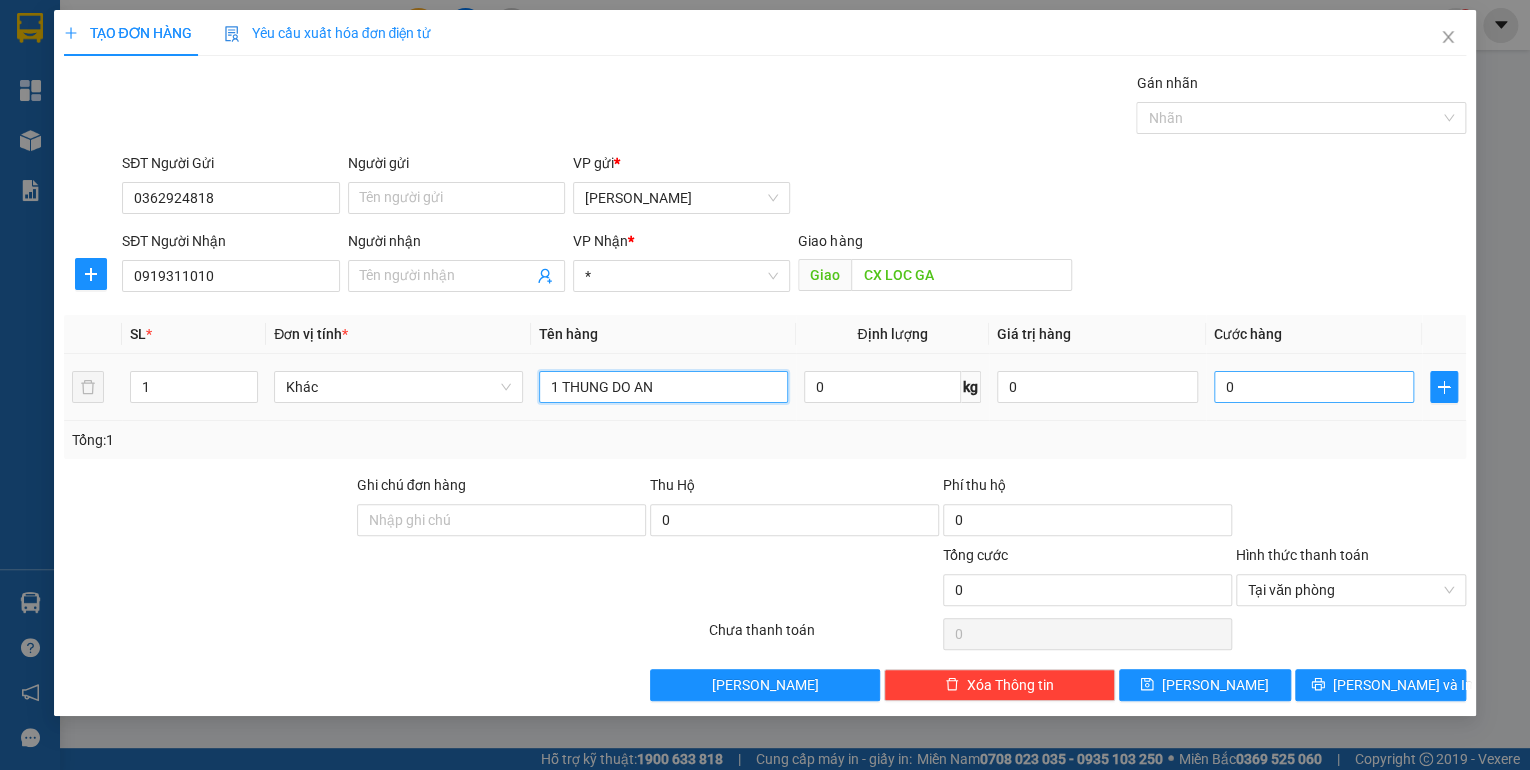 type on "1 THUNG DO AN" 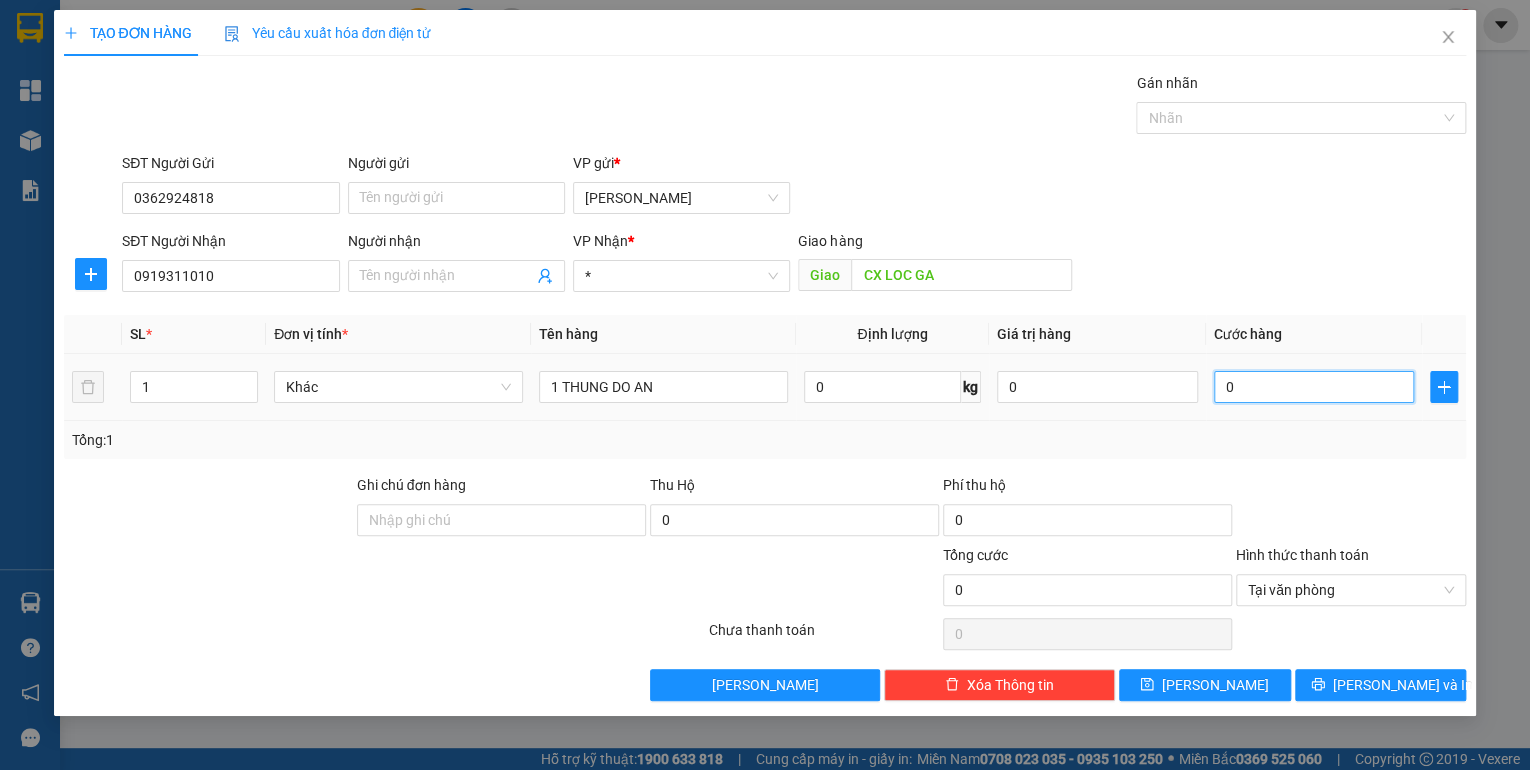 click on "0" at bounding box center (1314, 387) 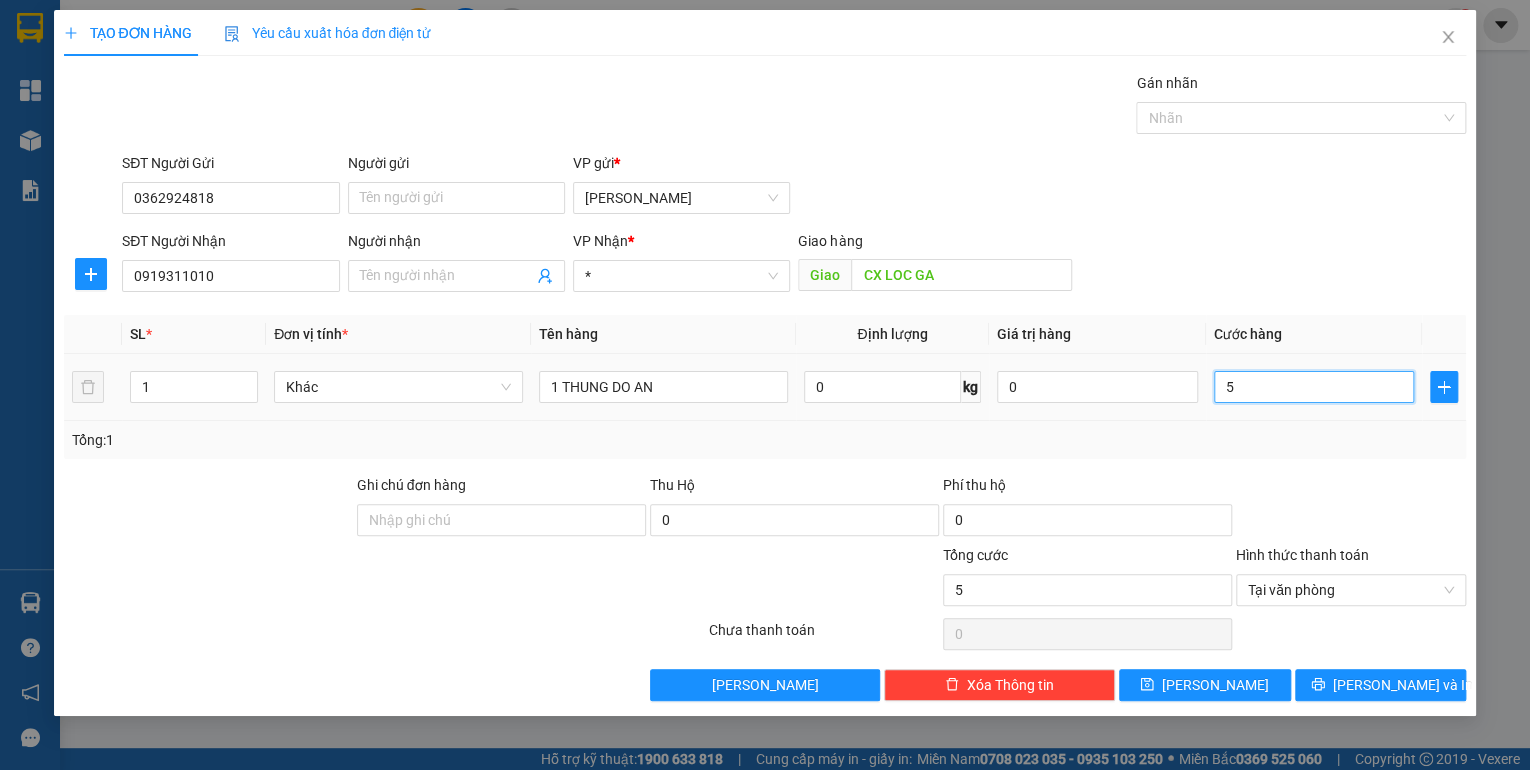type on "50" 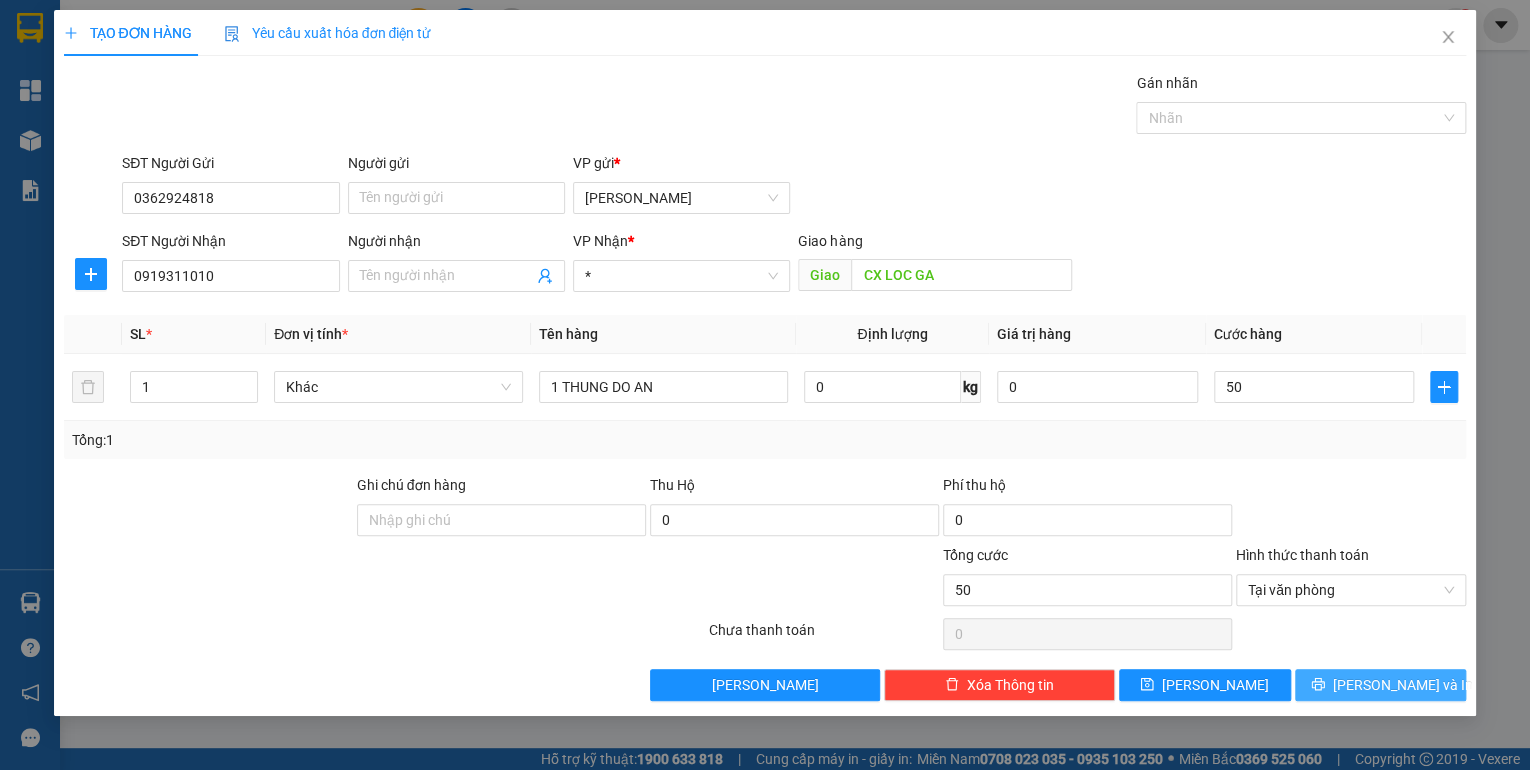 type on "50.000" 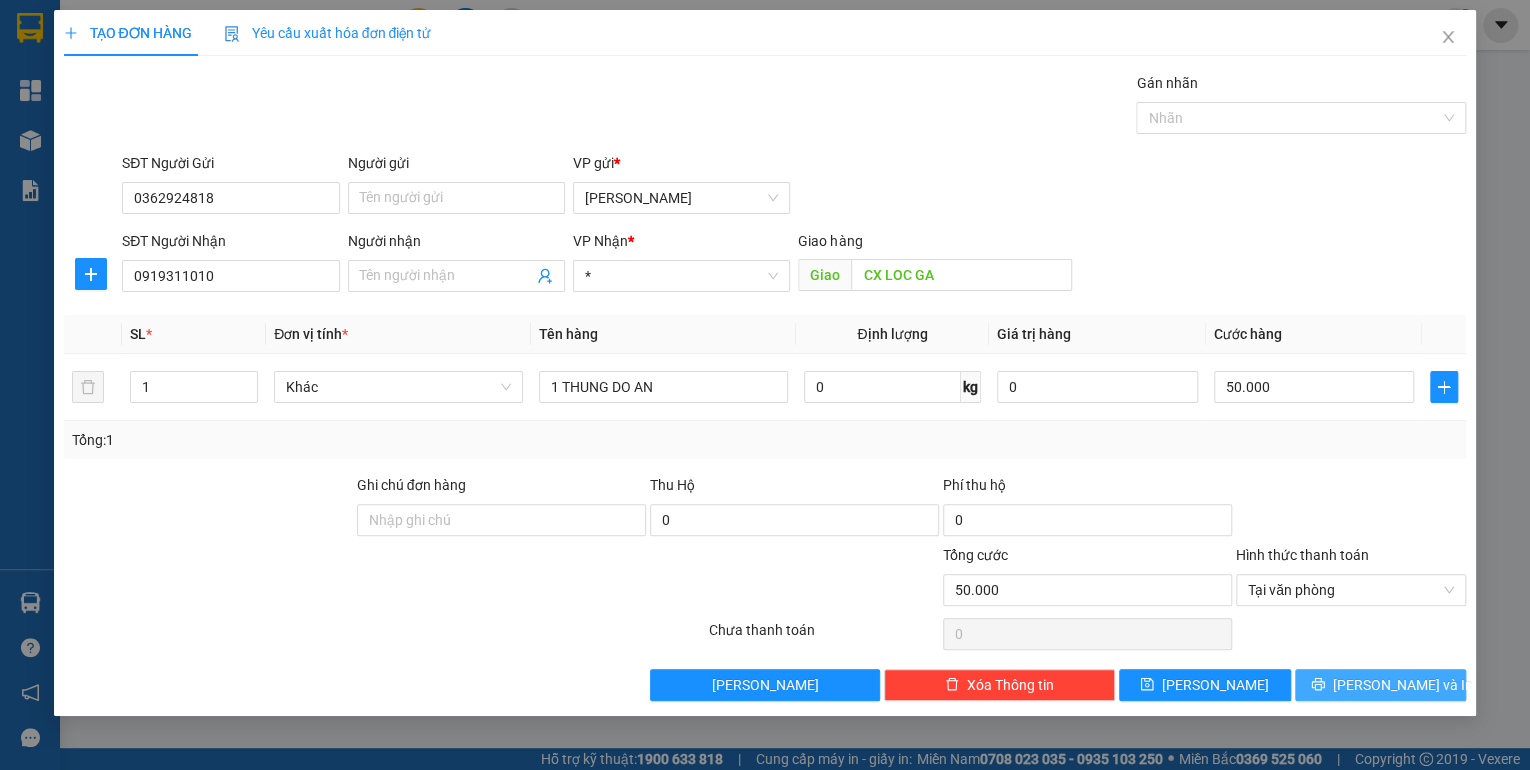 click on "[PERSON_NAME] và In" at bounding box center (1381, 685) 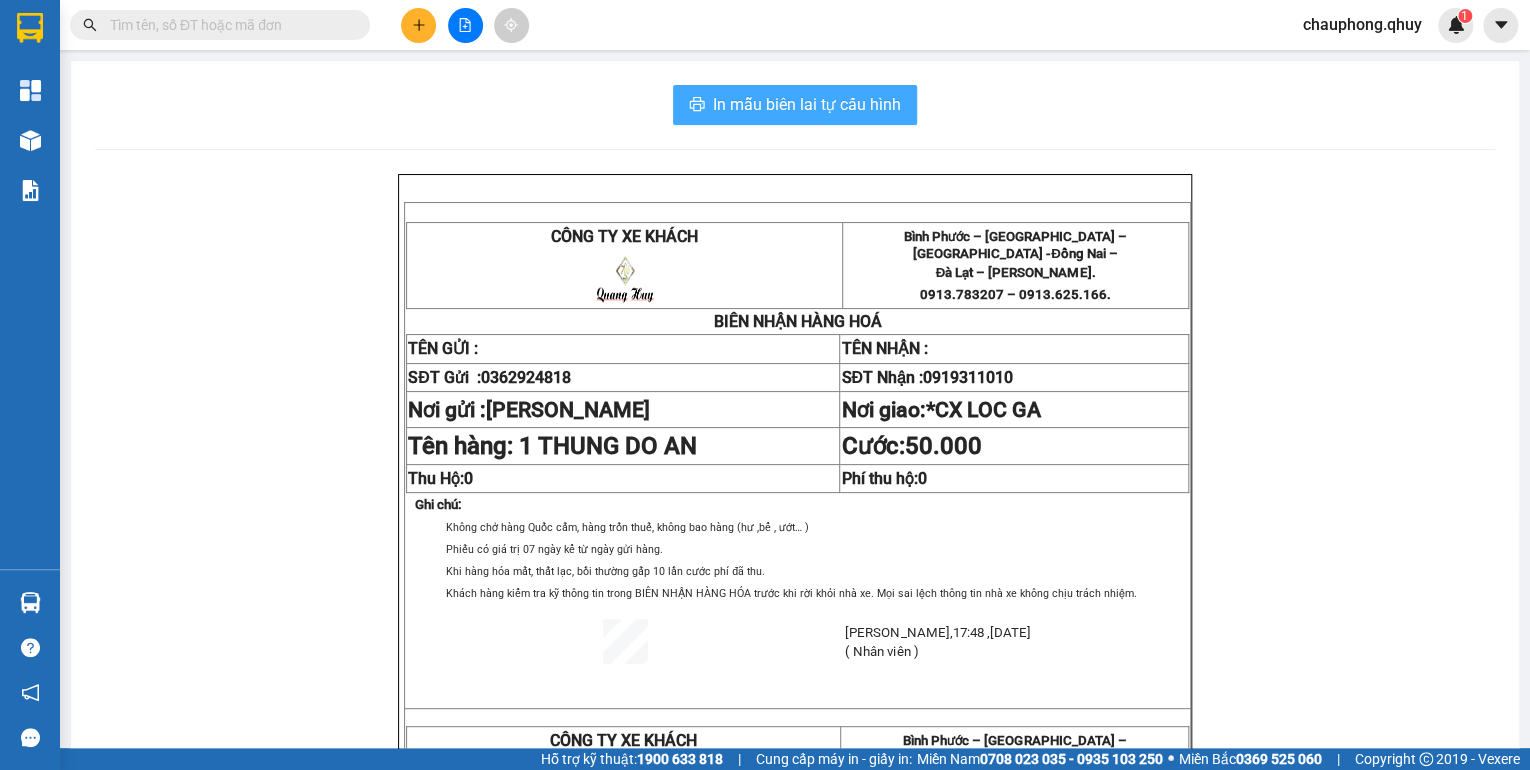 click on "In mẫu biên lai tự cấu hình" at bounding box center [807, 104] 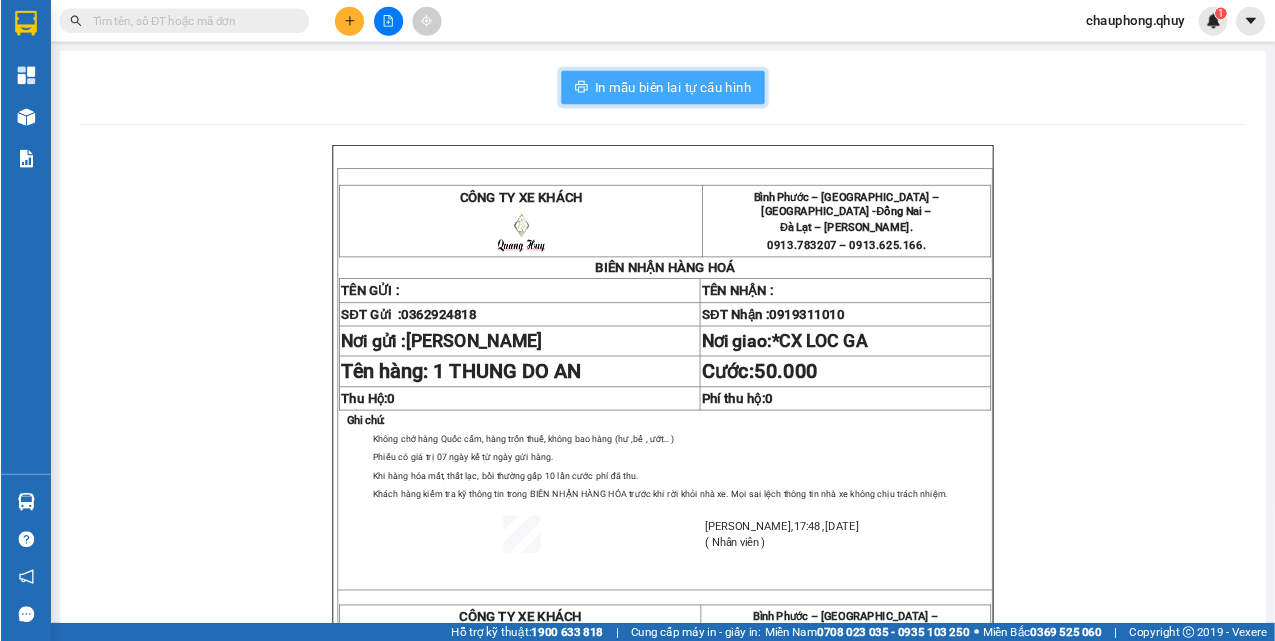 scroll, scrollTop: 0, scrollLeft: 0, axis: both 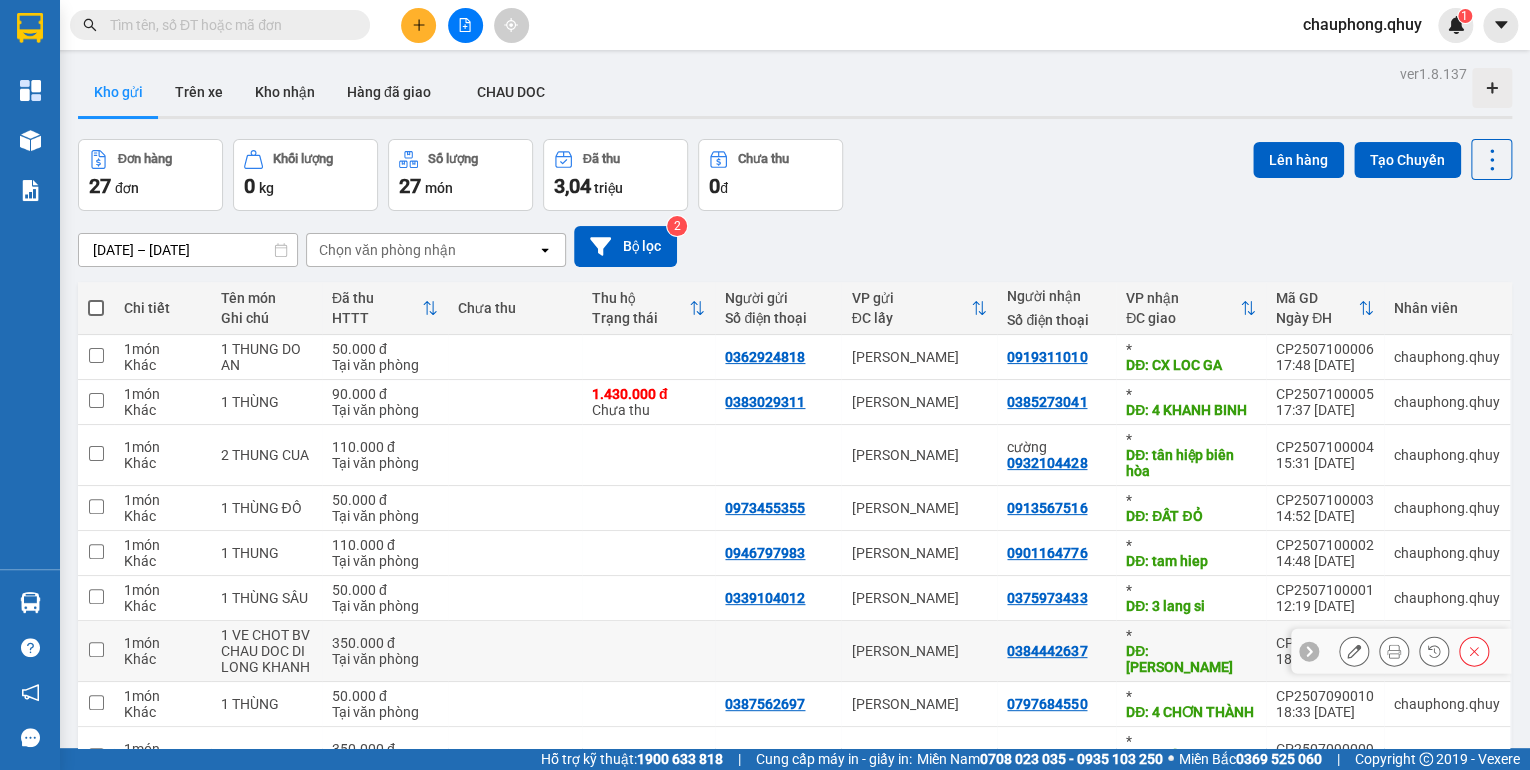 click on "1  món Khác 1 VE CHOT BV CHAU DOC DI [GEOGRAPHIC_DATA] 350.000 đ Tại văn [GEOGRAPHIC_DATA][PERSON_NAME] * DĐ: CHAU PHONG CP2507090011 18:47 [DATE] chauphong.qhuy" at bounding box center (795, 651) 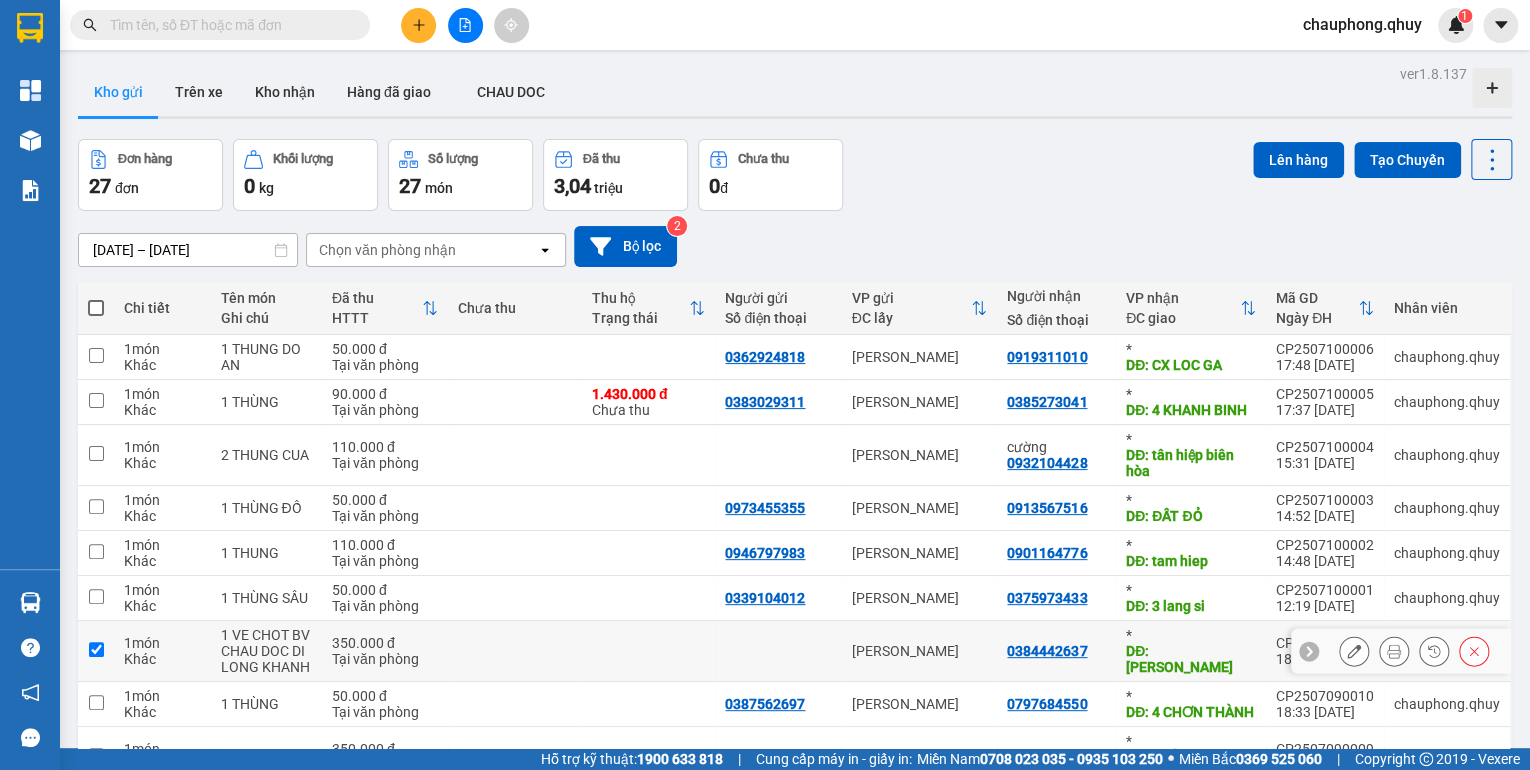 checkbox on "true" 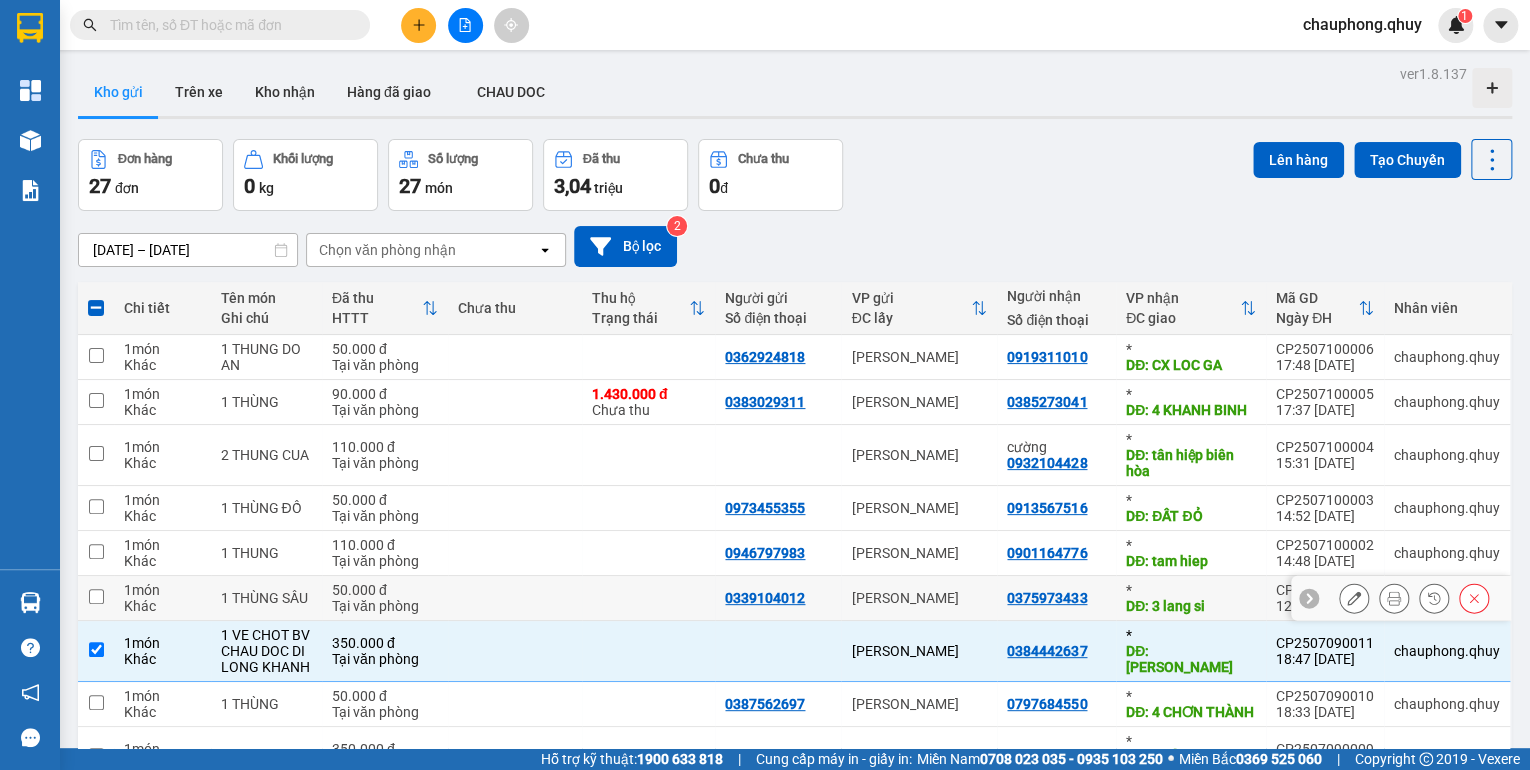 drag, startPoint x: 1032, startPoint y: 628, endPoint x: 744, endPoint y: 442, distance: 342.84106 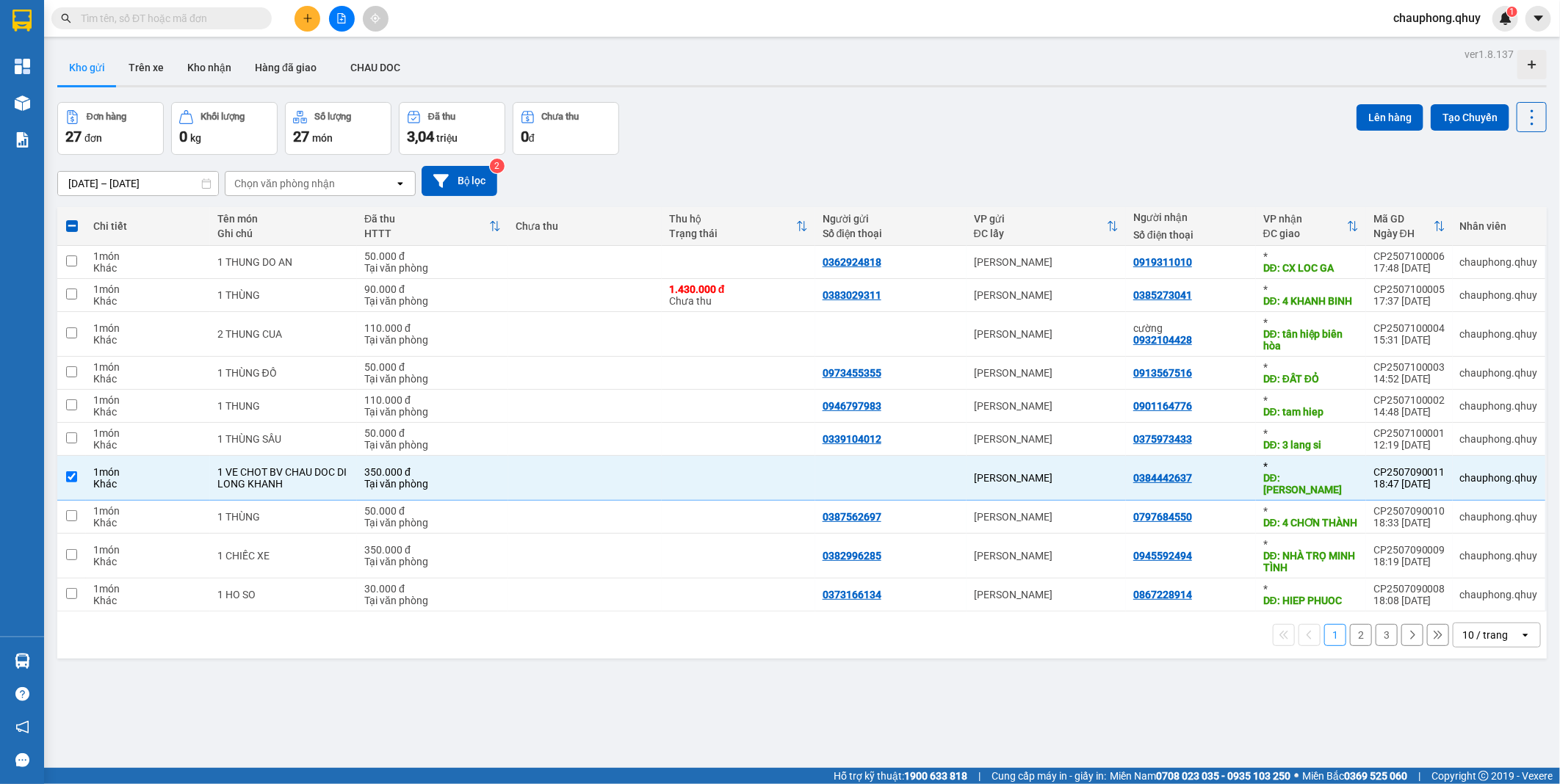 drag, startPoint x: 3869, startPoint y: 2279, endPoint x: 1290, endPoint y: 788, distance: 2978.98 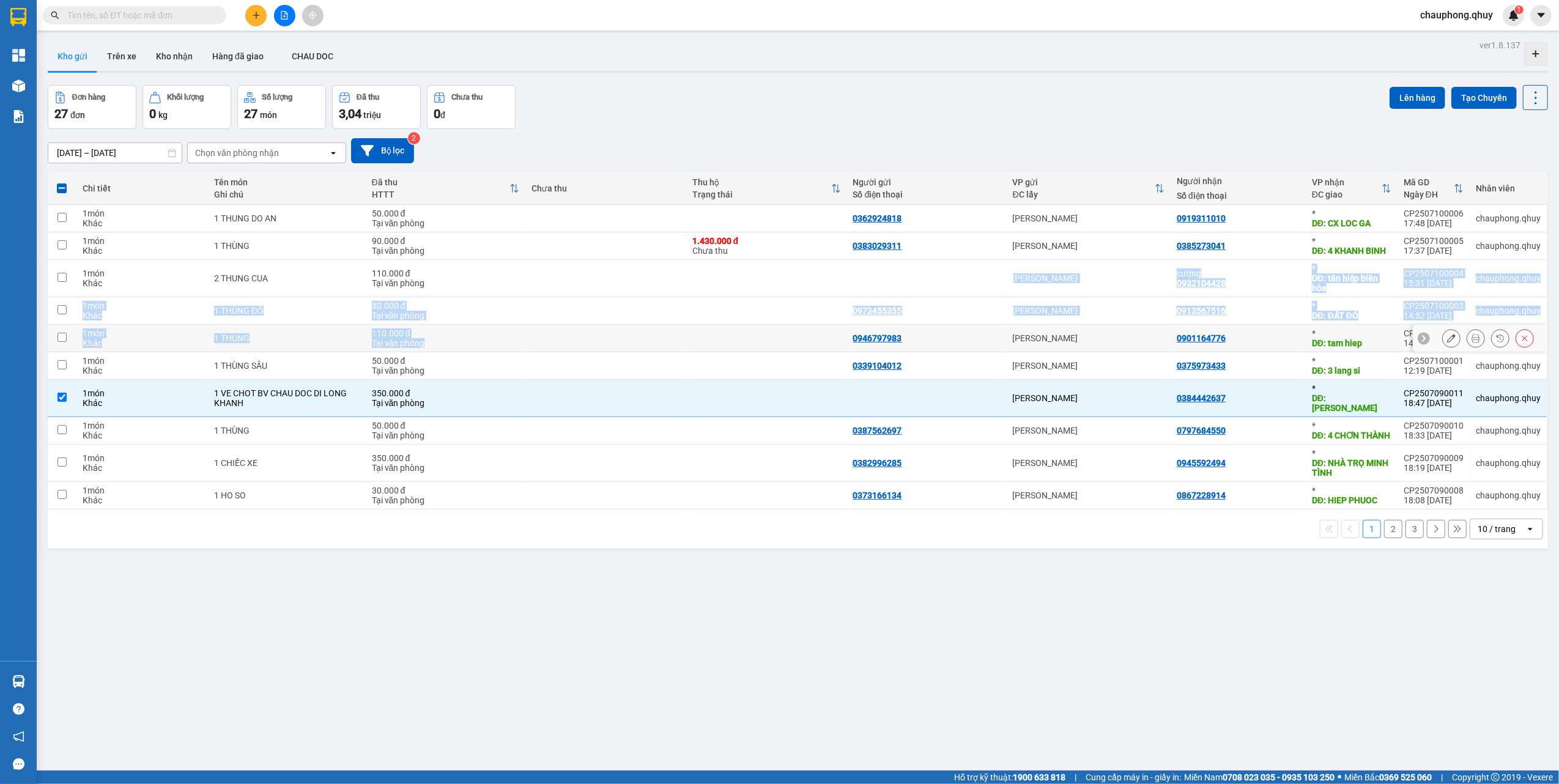 drag, startPoint x: 581, startPoint y: 323, endPoint x: 508, endPoint y: 350, distance: 77.83315 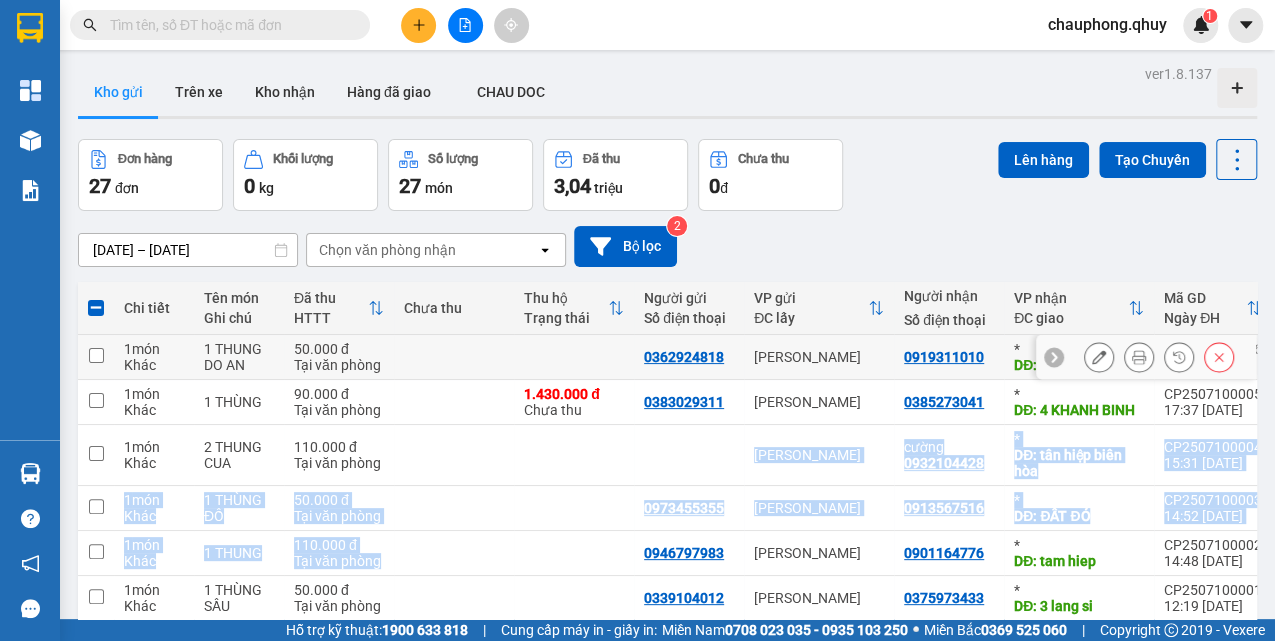 scroll, scrollTop: 133, scrollLeft: 0, axis: vertical 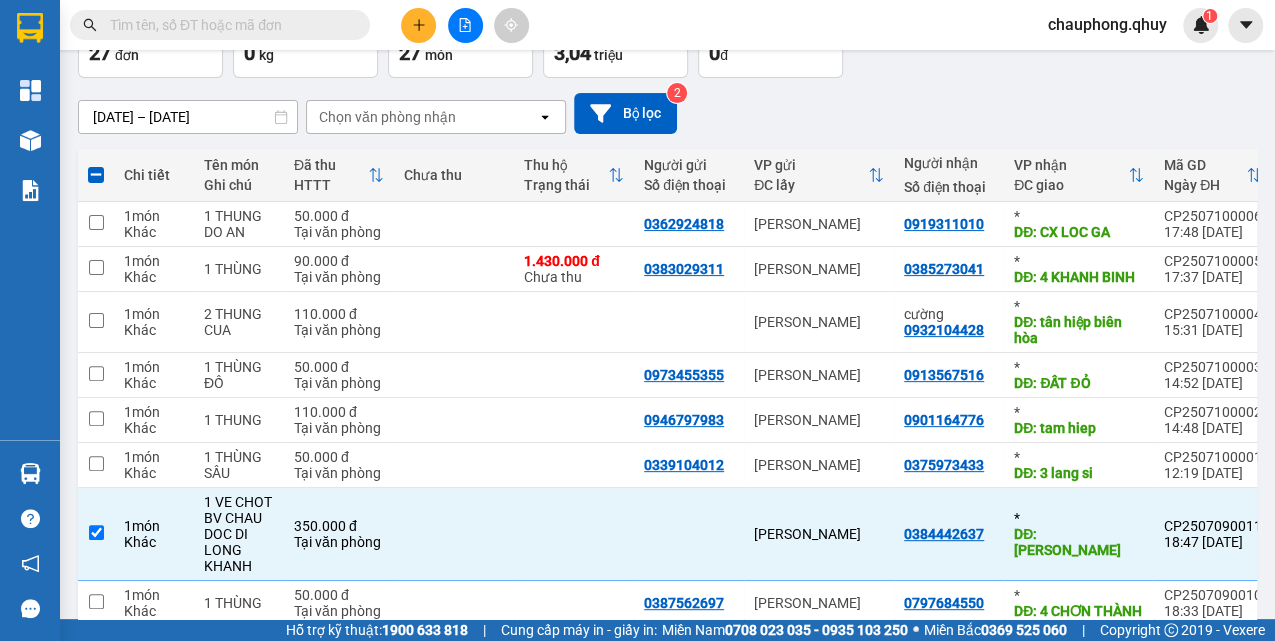click on "[DATE] – [DATE] Press the down arrow key to interact with the calendar and select a date. Press the escape button to close the calendar. Selected date range is from [DATE] to [DATE]. Chọn văn phòng nhận open Bộ lọc 2" at bounding box center [667, 113] 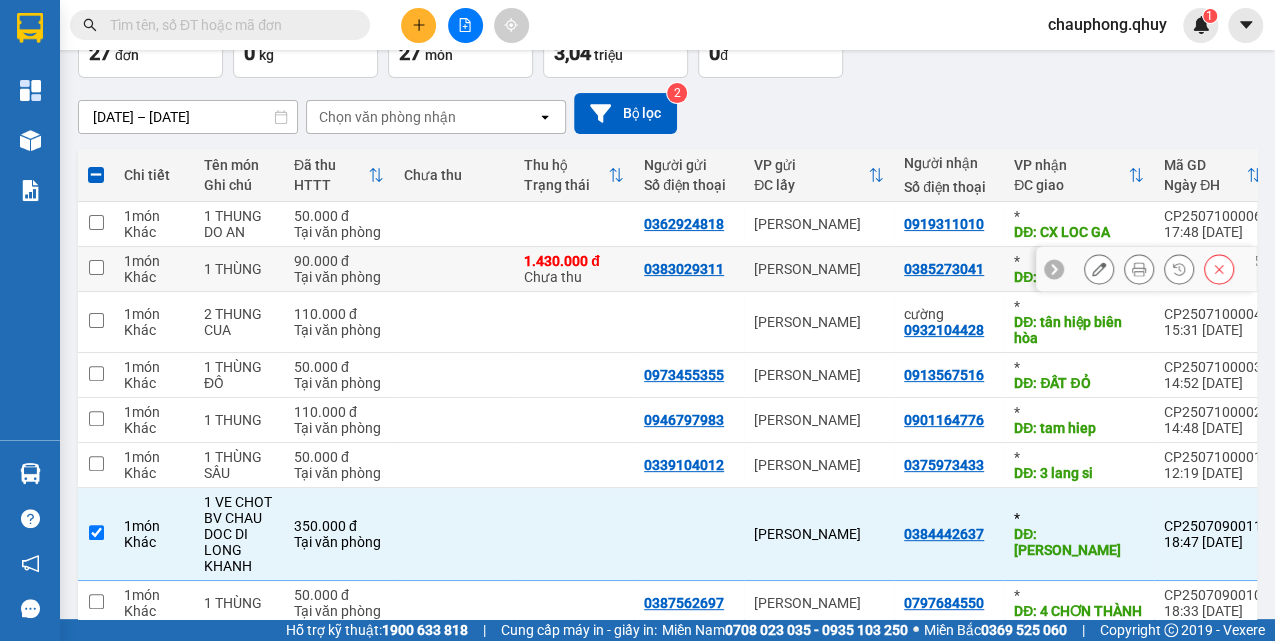 click 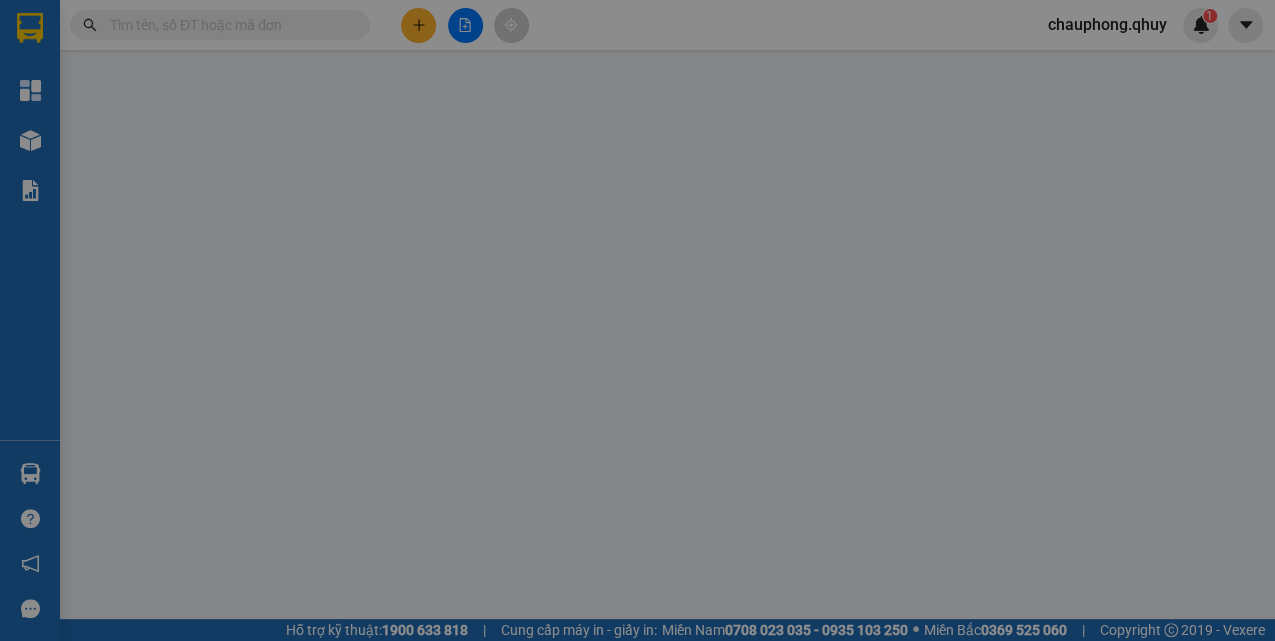scroll, scrollTop: 0, scrollLeft: 0, axis: both 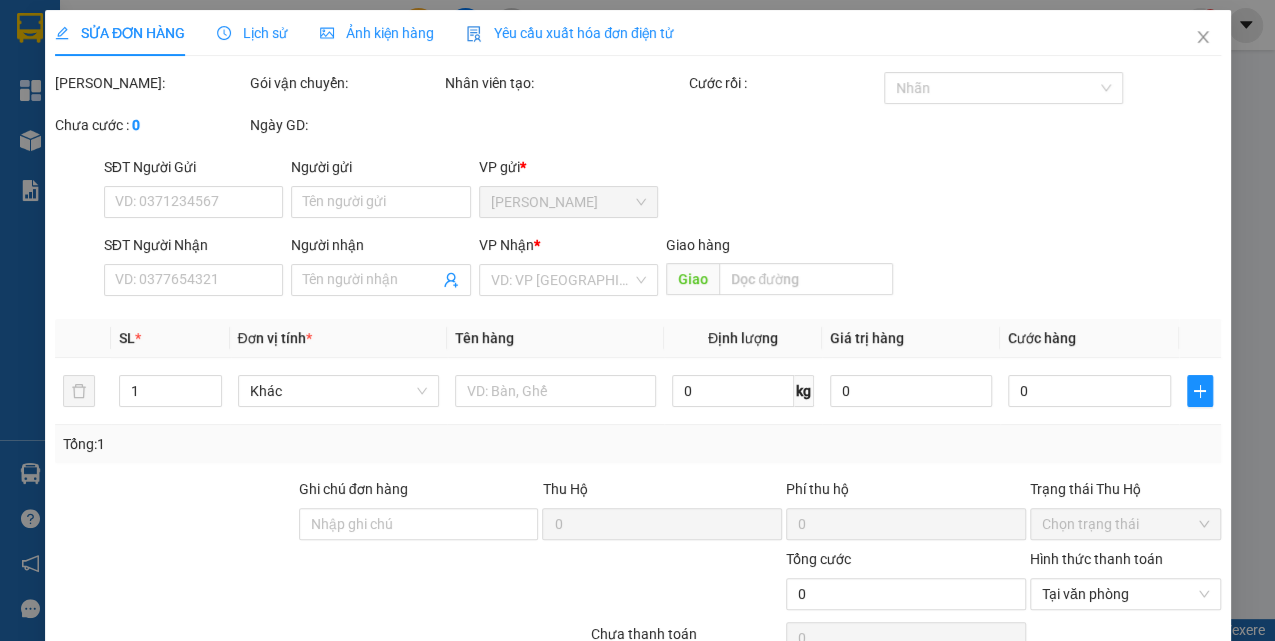 type on "0383029311" 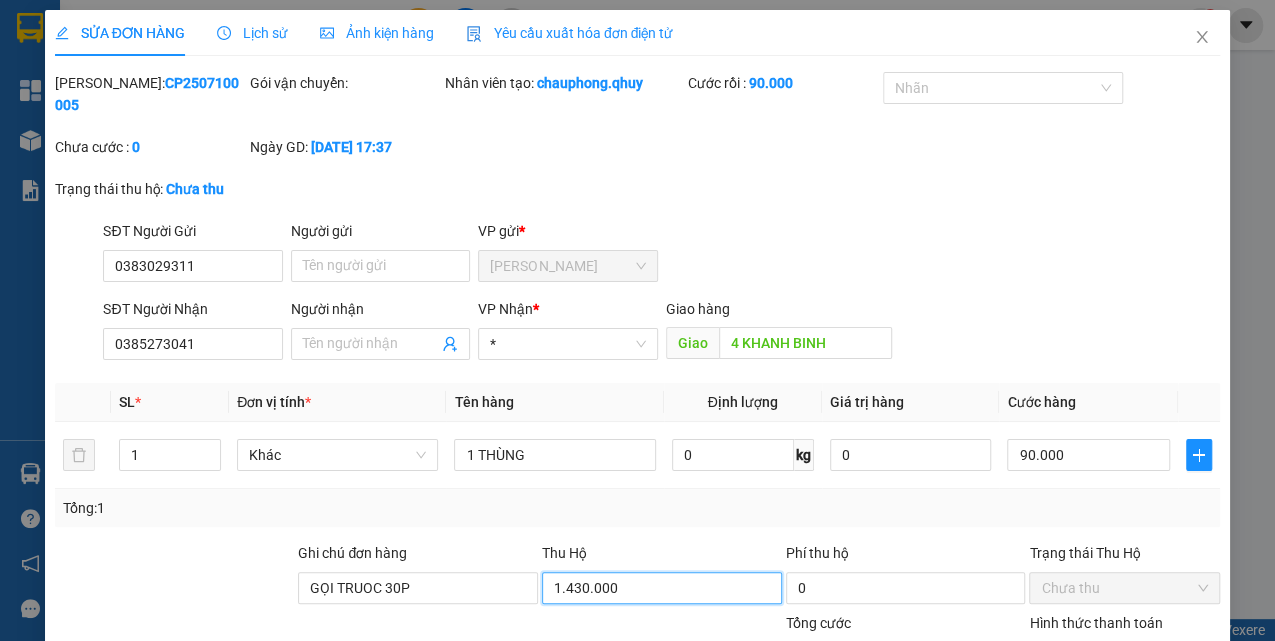 click on "1.430.000" at bounding box center (662, 588) 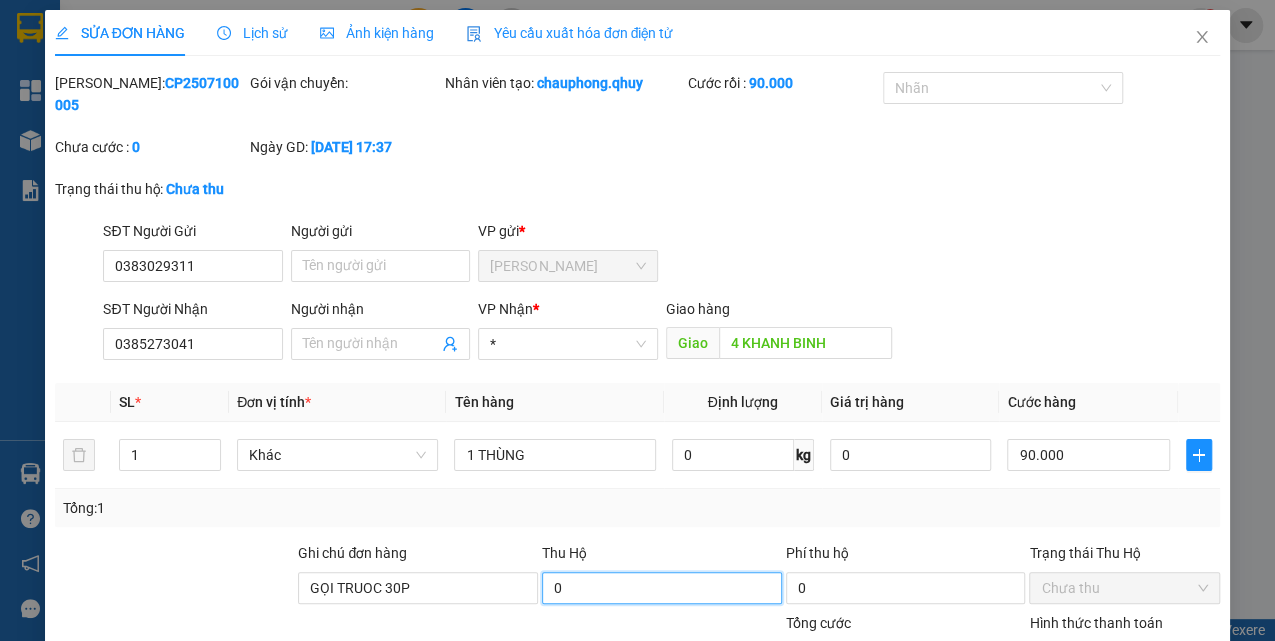 scroll, scrollTop: 165, scrollLeft: 0, axis: vertical 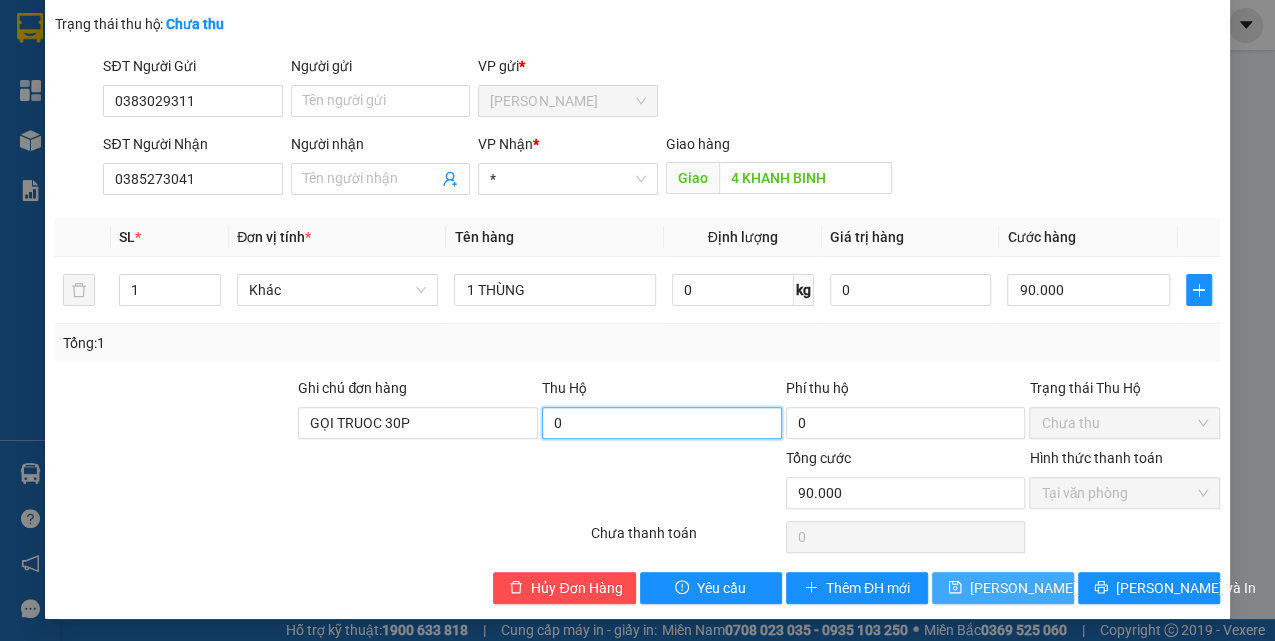 type on "0" 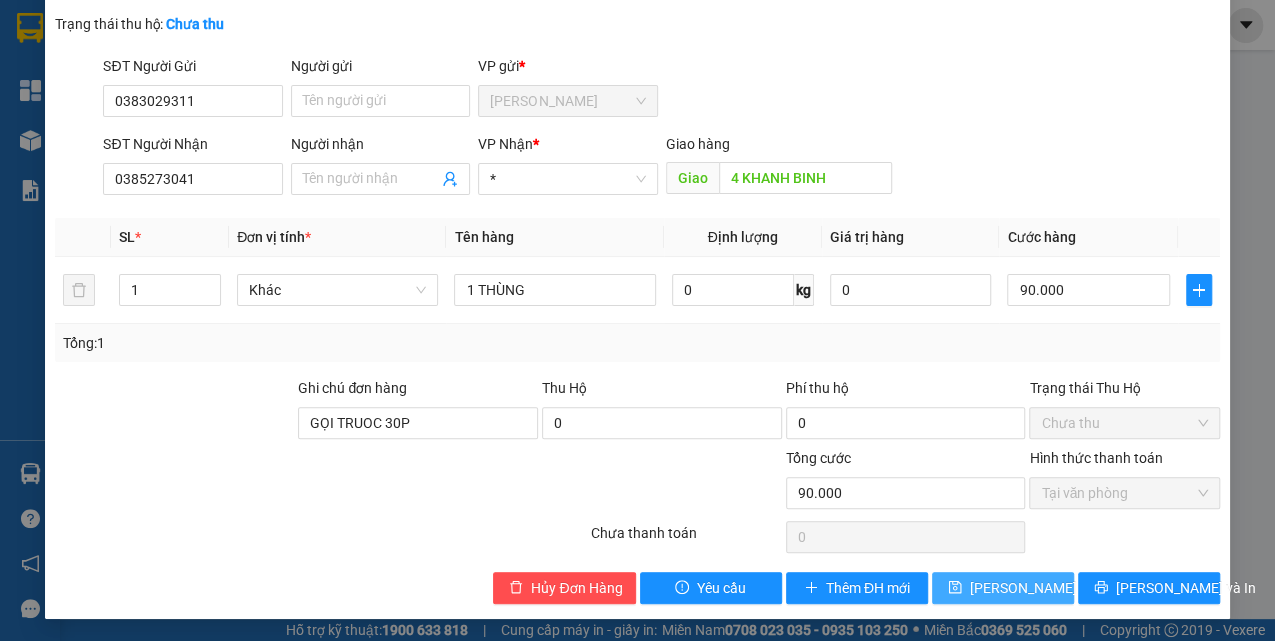 click on "[PERSON_NAME] thay đổi" at bounding box center (1003, 588) 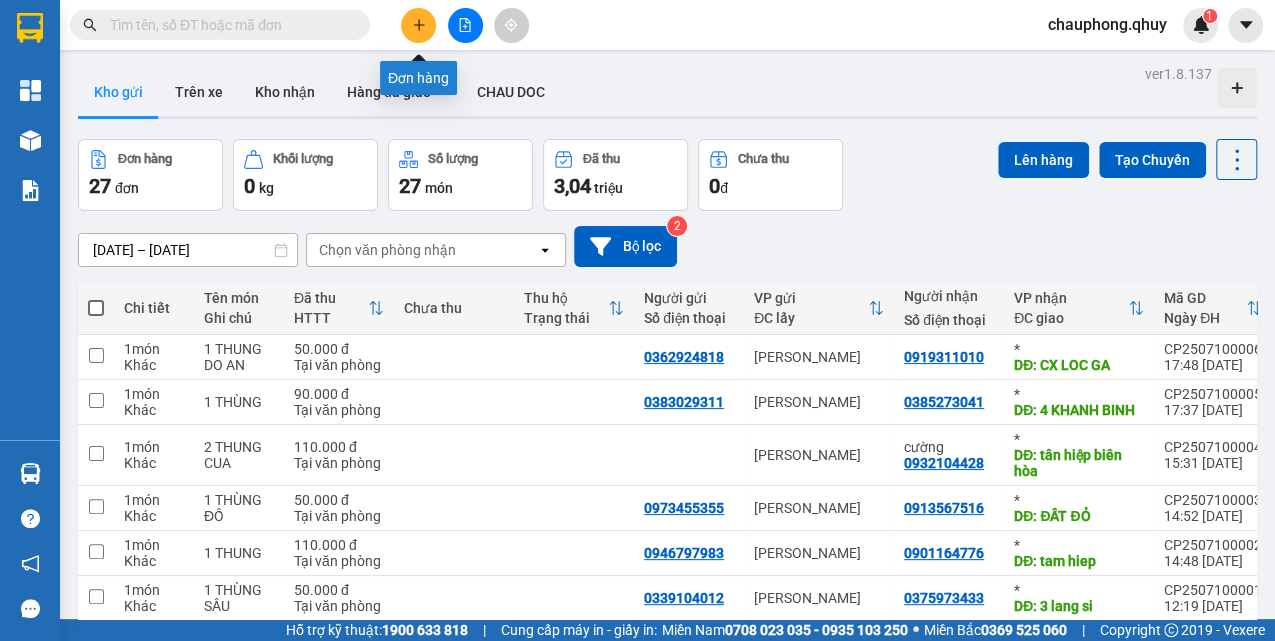 click at bounding box center (418, 25) 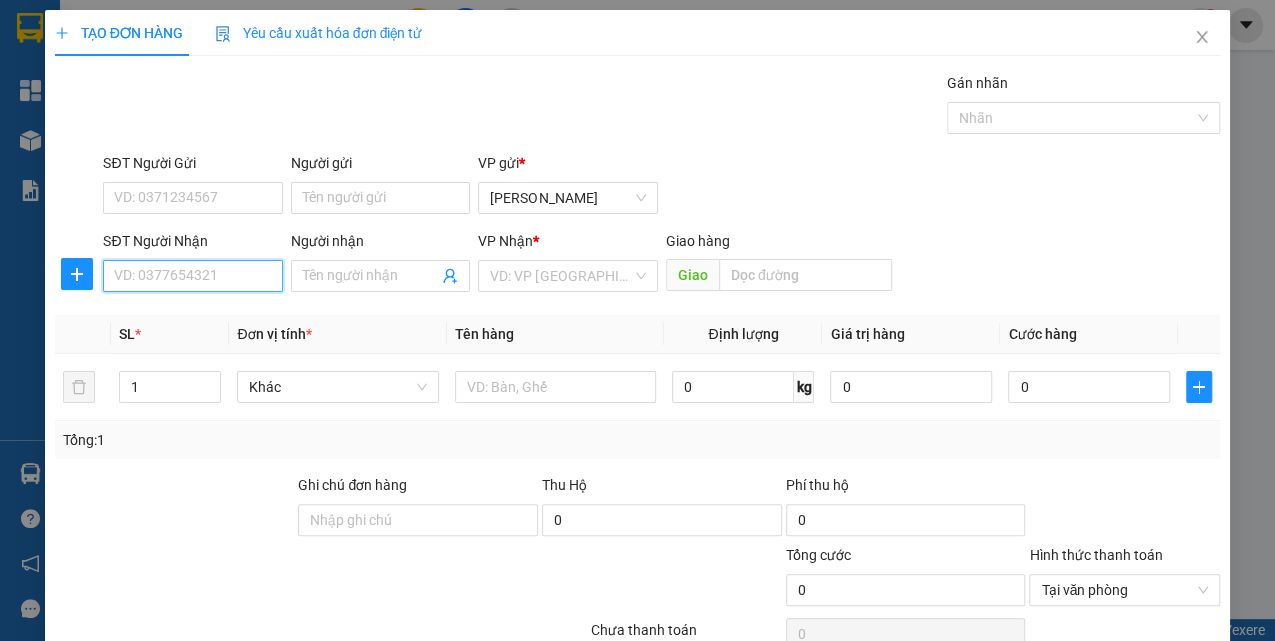click on "SĐT Người Nhận" at bounding box center (193, 276) 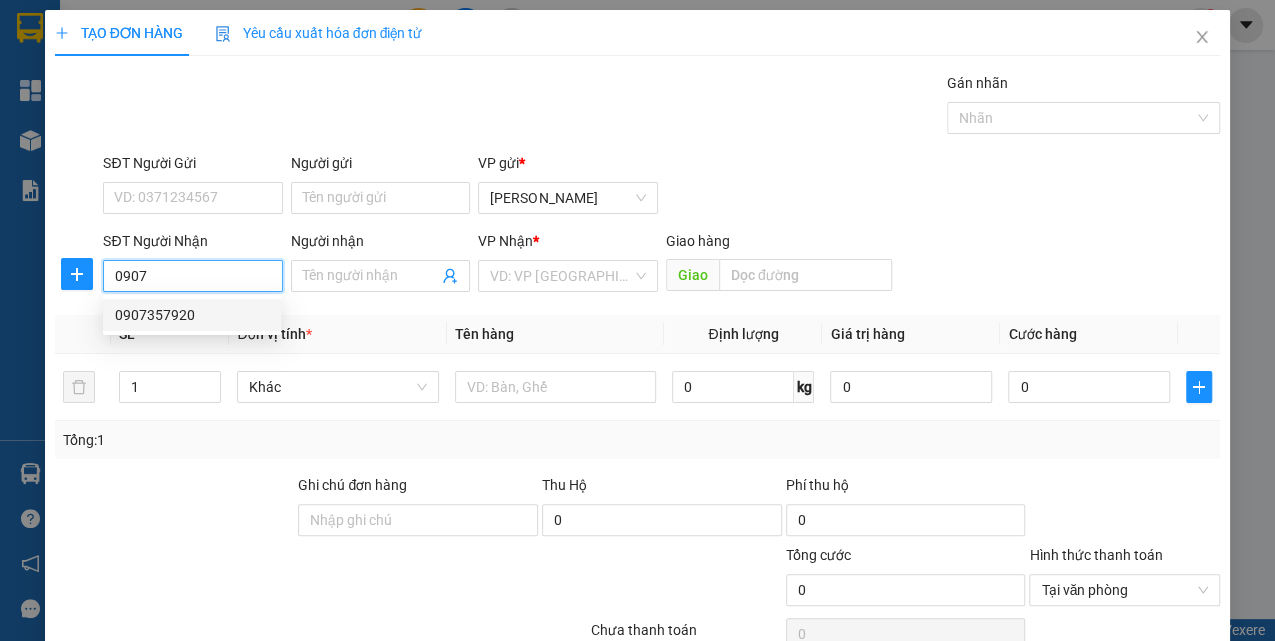 click on "0907357920" at bounding box center [192, 315] 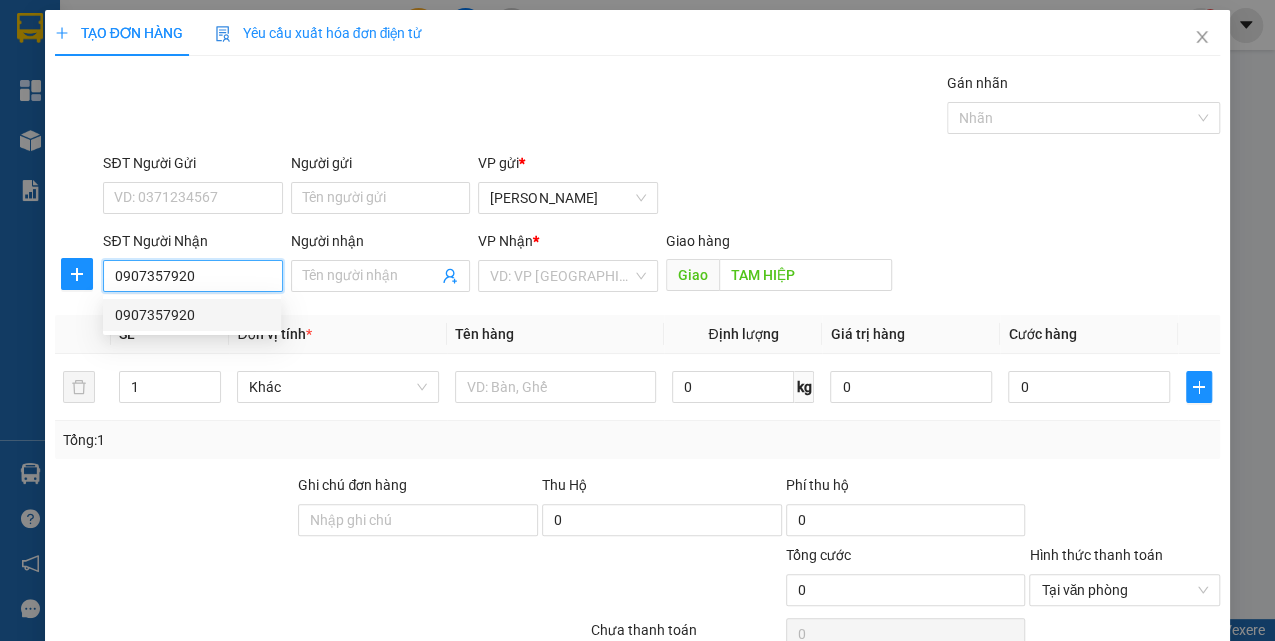 type on "150.000" 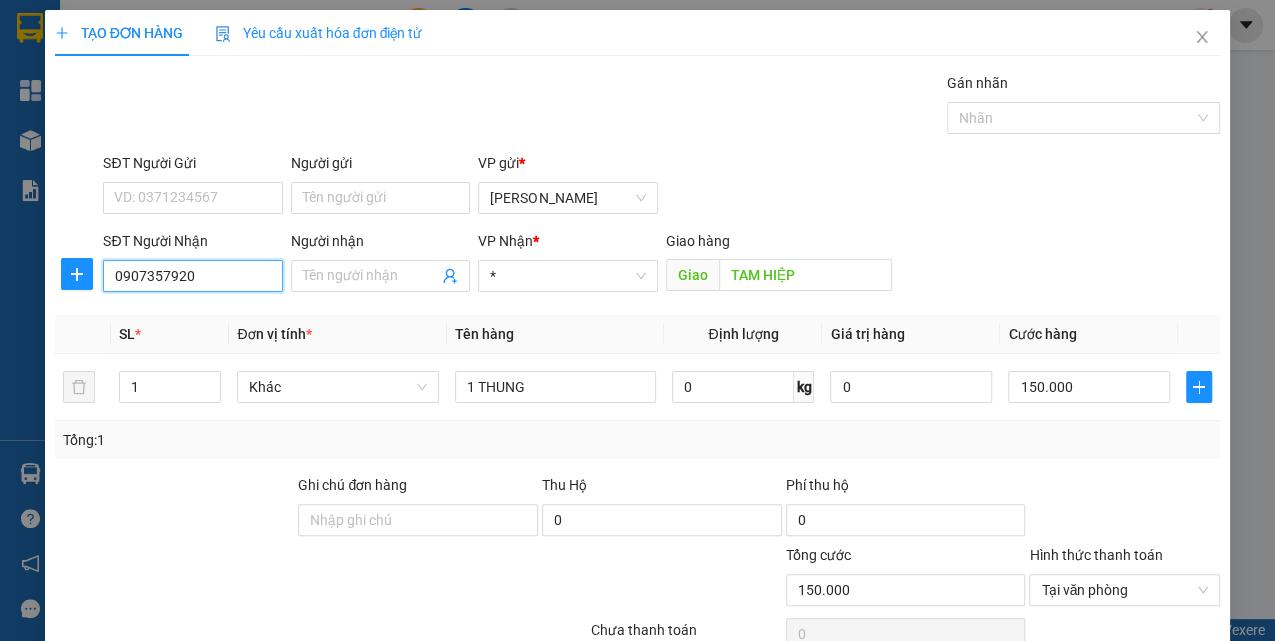 click on "0907357920" at bounding box center [193, 276] 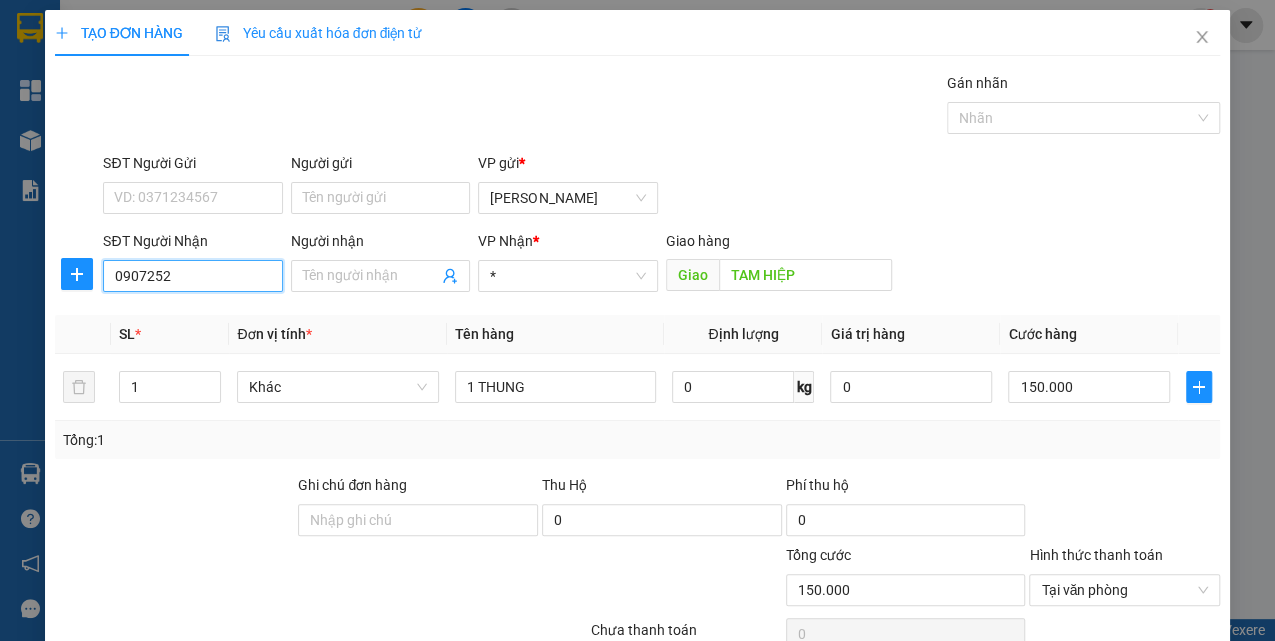 click on "0907252" at bounding box center (193, 276) 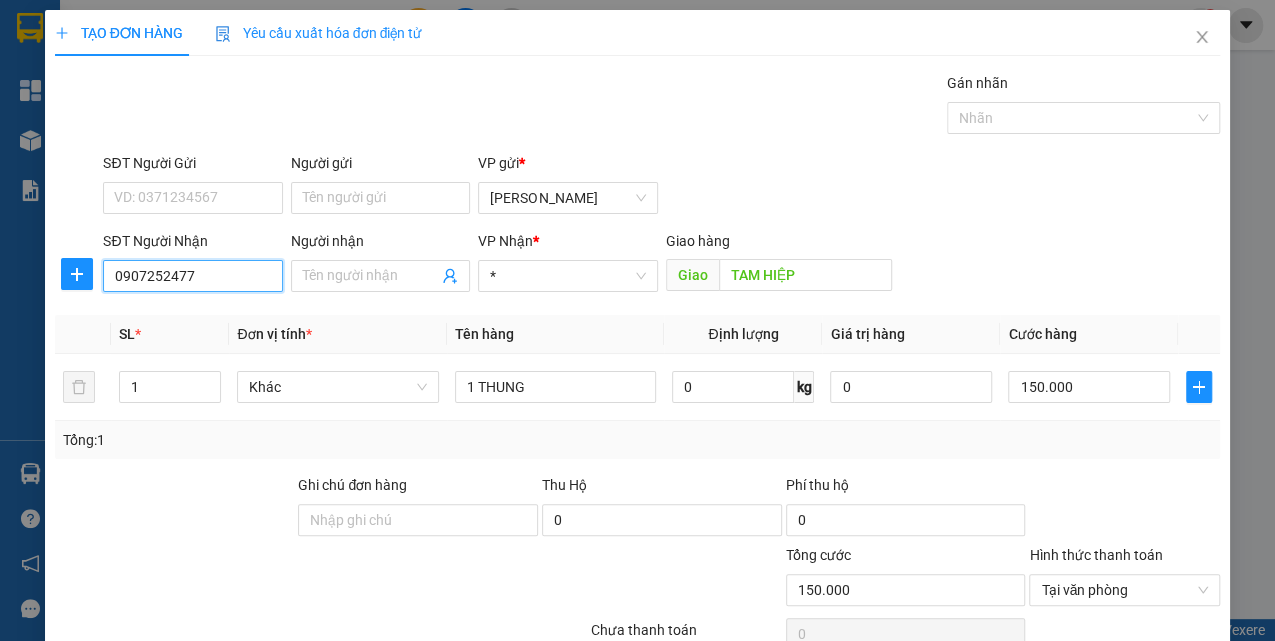scroll, scrollTop: 96, scrollLeft: 0, axis: vertical 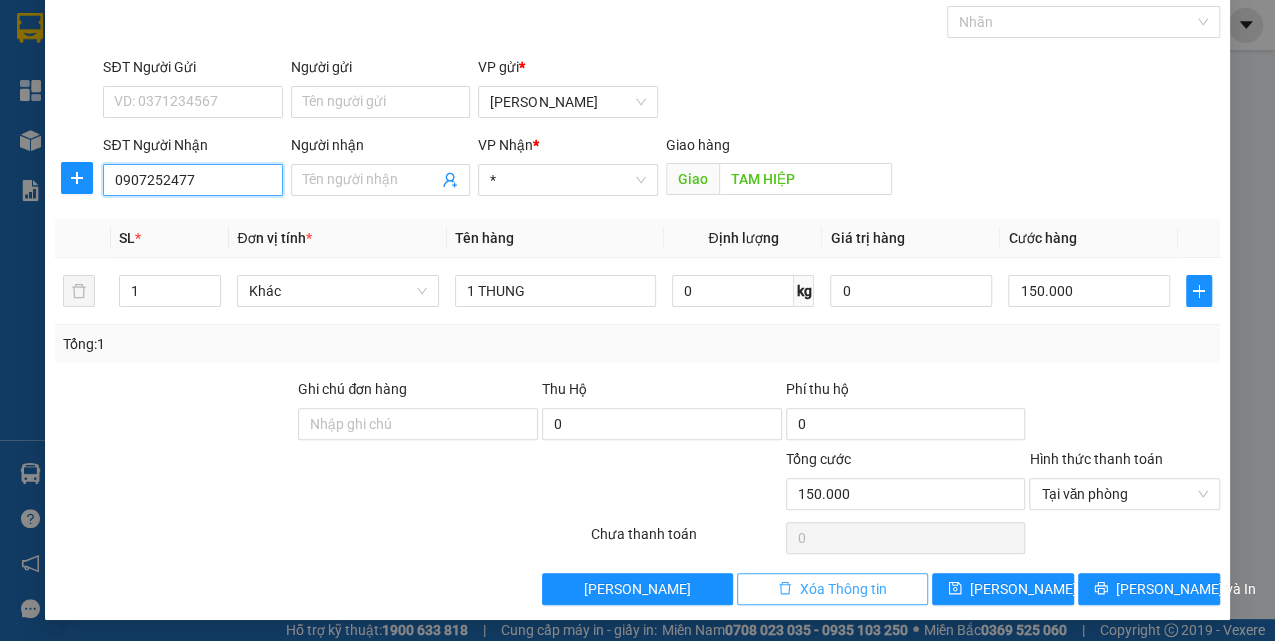 type on "0907252477" 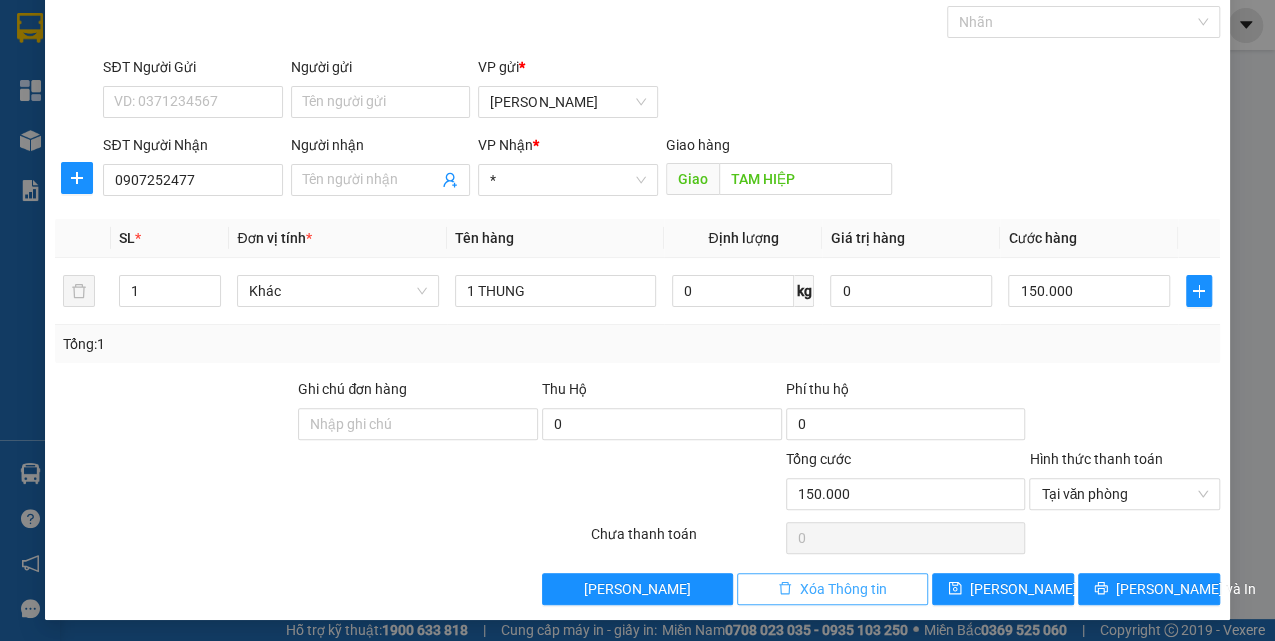 drag, startPoint x: 859, startPoint y: 590, endPoint x: 678, endPoint y: 358, distance: 294.2533 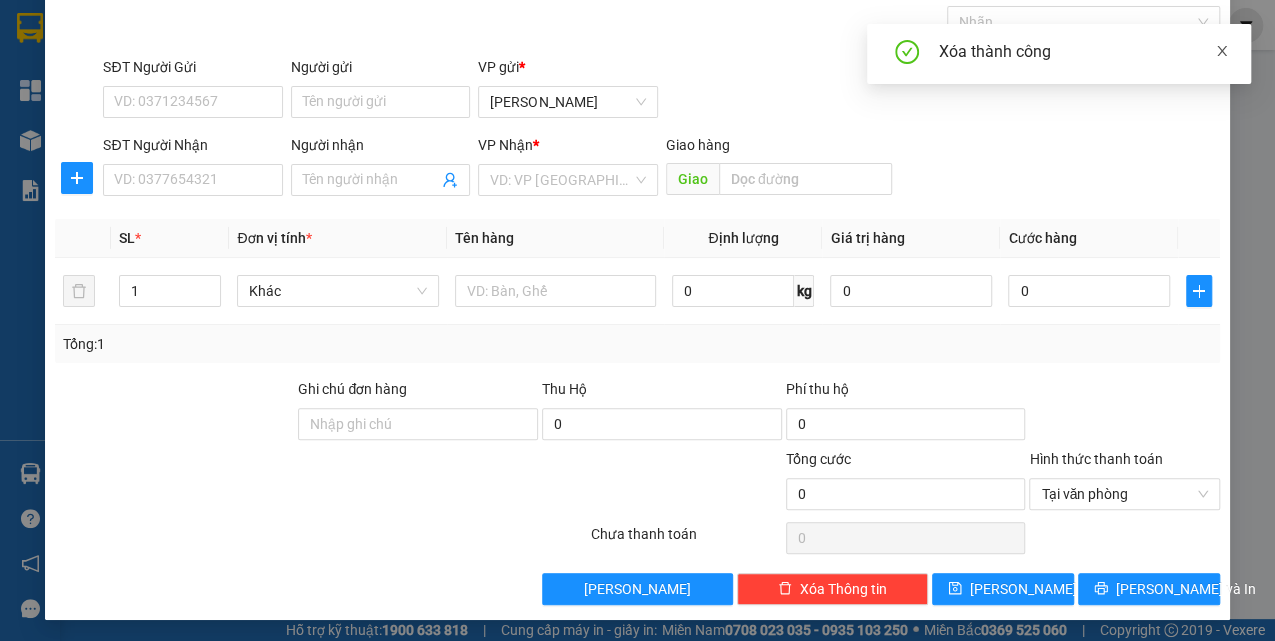 click 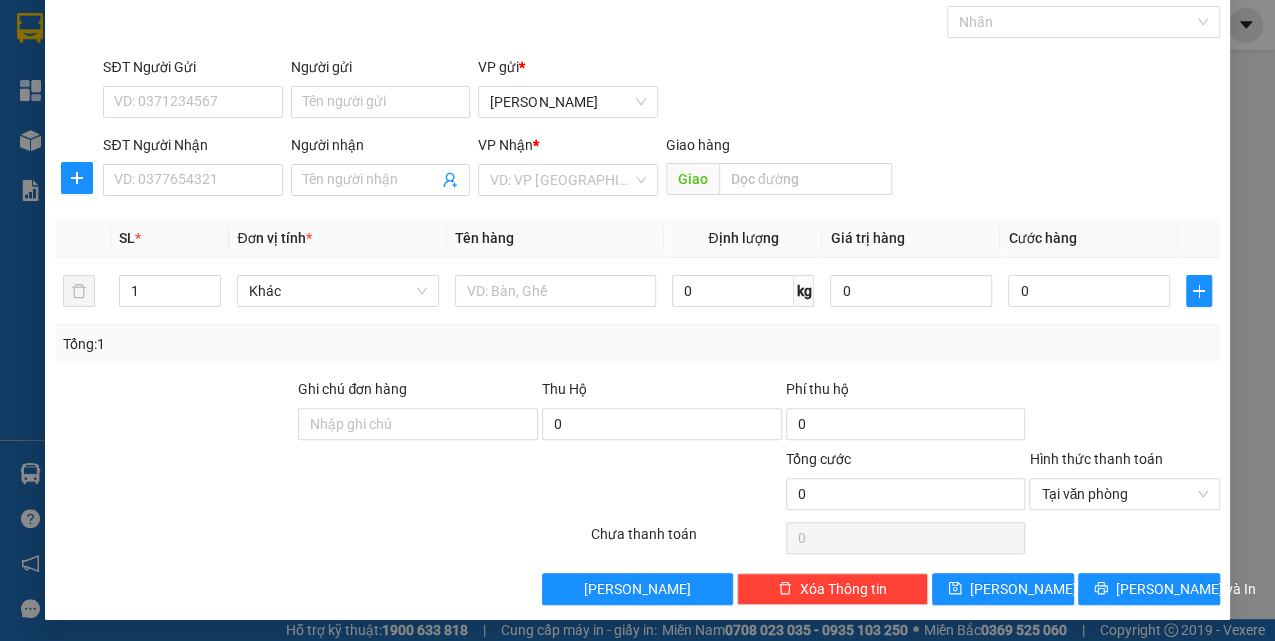 click on "TẠO ĐƠN HÀNG Yêu cầu xuất hóa đơn điện tử Transit Pickup Surcharge Ids Transit Deliver Surcharge Ids Transit Deliver Surcharge Transit Deliver Surcharge Gán nhãn   Nhãn SĐT Người Gửi VD: 0371234567 Người gửi Tên người gửi VP gửi  * [PERSON_NAME] Người Nhận VD: 0377654321 Người nhận Tên người nhận VP Nhận  * VD: VP Sài Gòn Giao hàng Giao SL  * Đơn vị tính  * Tên hàng  Định lượng Giá trị hàng Cước hàng                 1 Khác 0 kg 0 0 Tổng:  1 Ghi chú đơn hàng Thu Hộ 0 Phí thu hộ 0 Tổng cước 0 Hình thức thanh toán Tại văn phòng Số tiền thu trước 0 Chưa thanh toán 0 Chọn HT Thanh Toán Lưu nháp Xóa Thông tin [PERSON_NAME] và In" at bounding box center (637, 320) 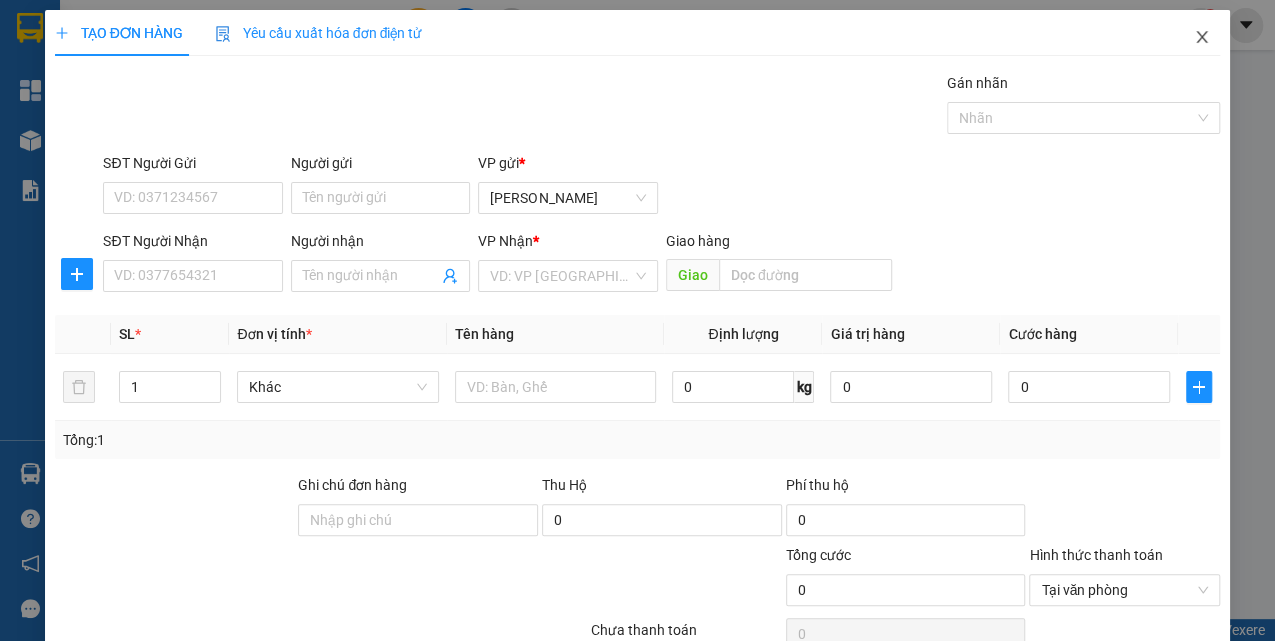 click at bounding box center (1202, 38) 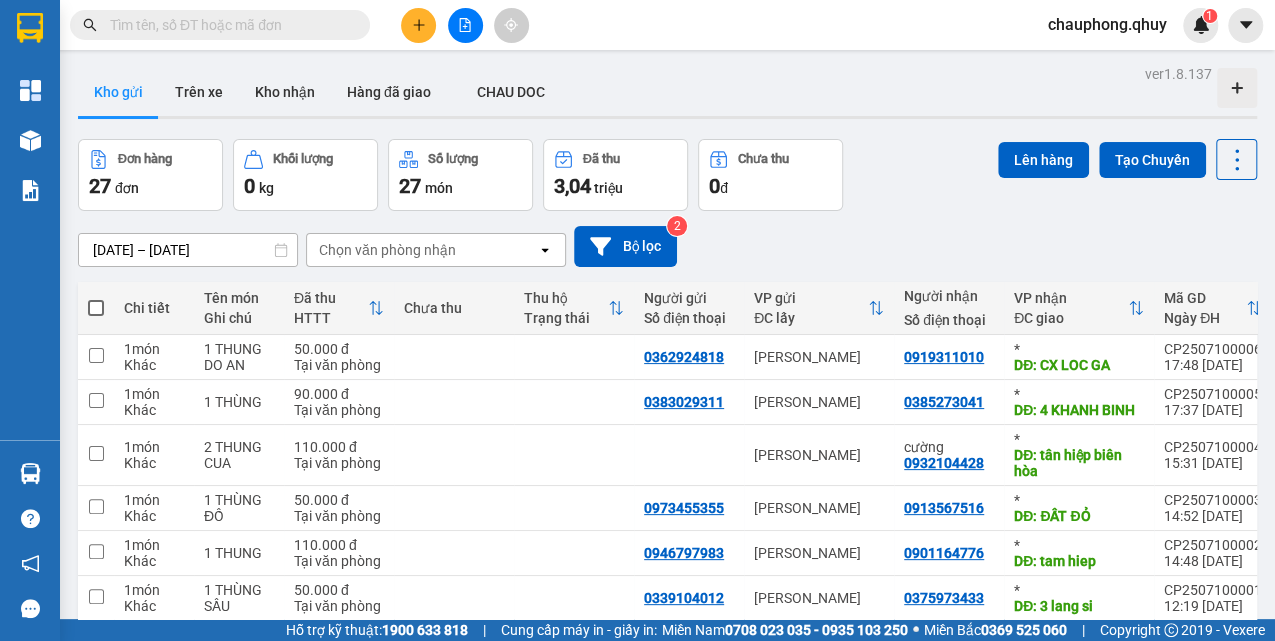 click at bounding box center (228, 25) 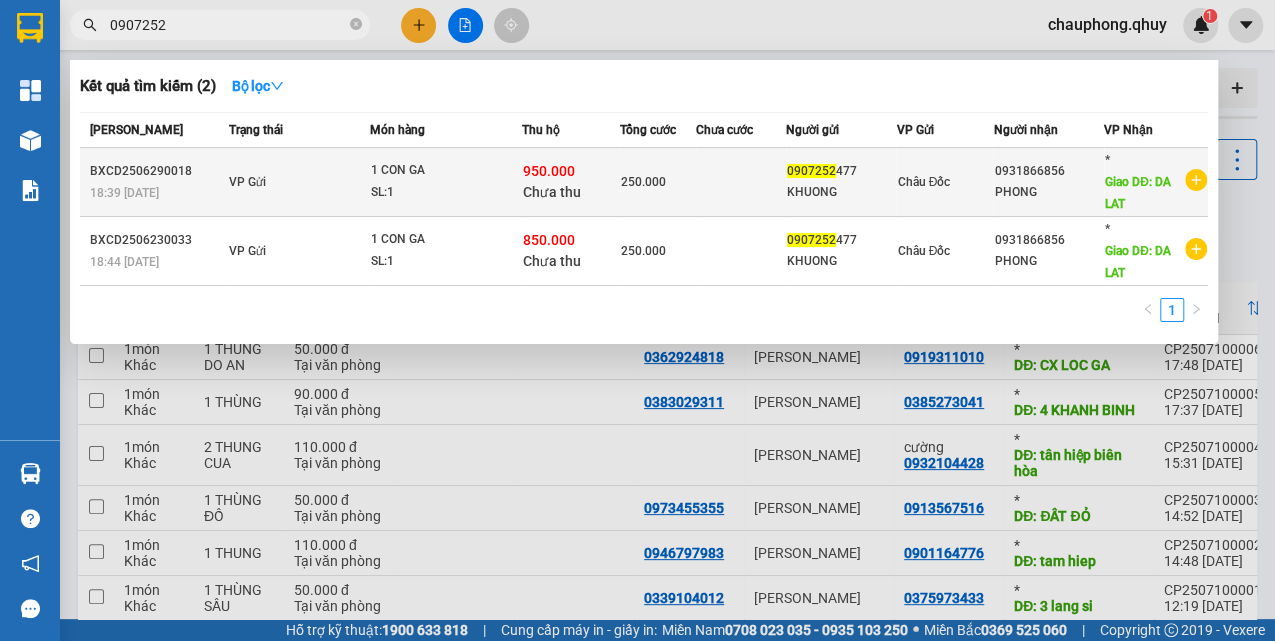 type on "0907252" 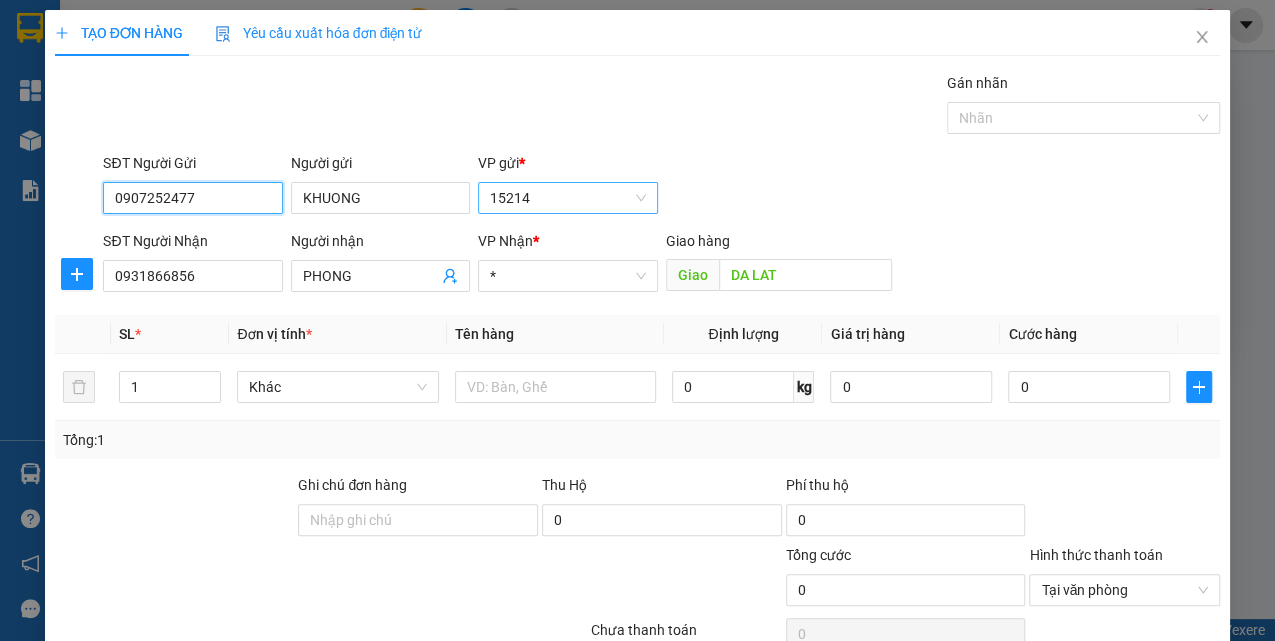 click on "15214" at bounding box center [568, 198] 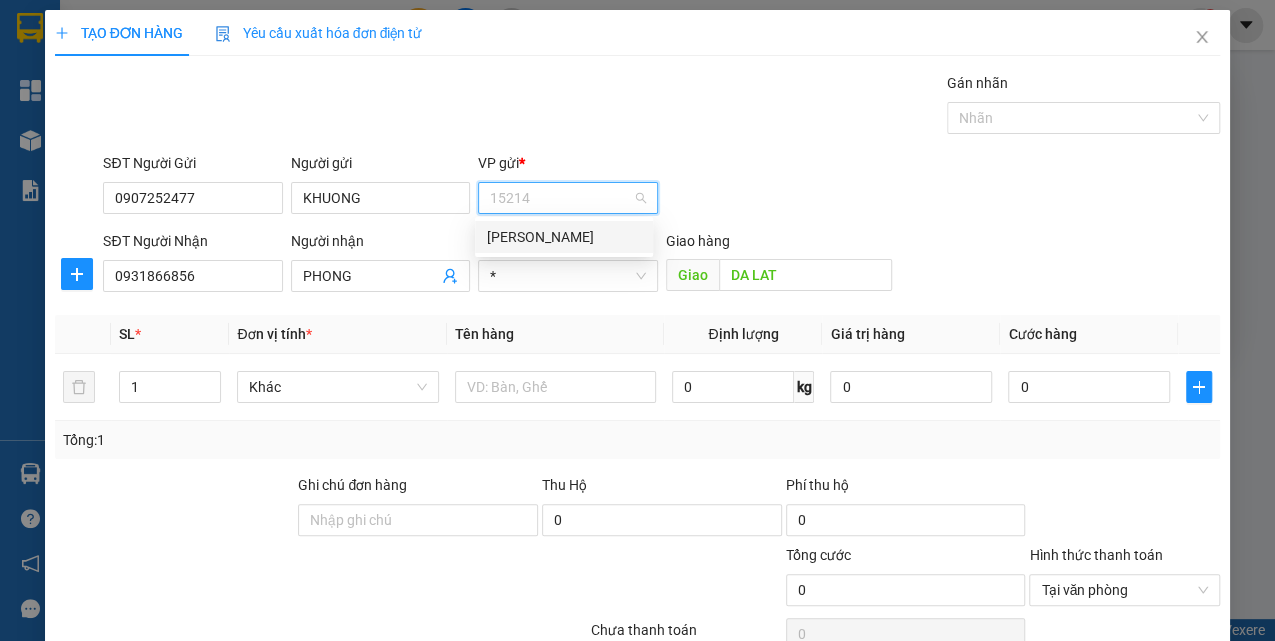 click on "[PERSON_NAME]" at bounding box center (564, 237) 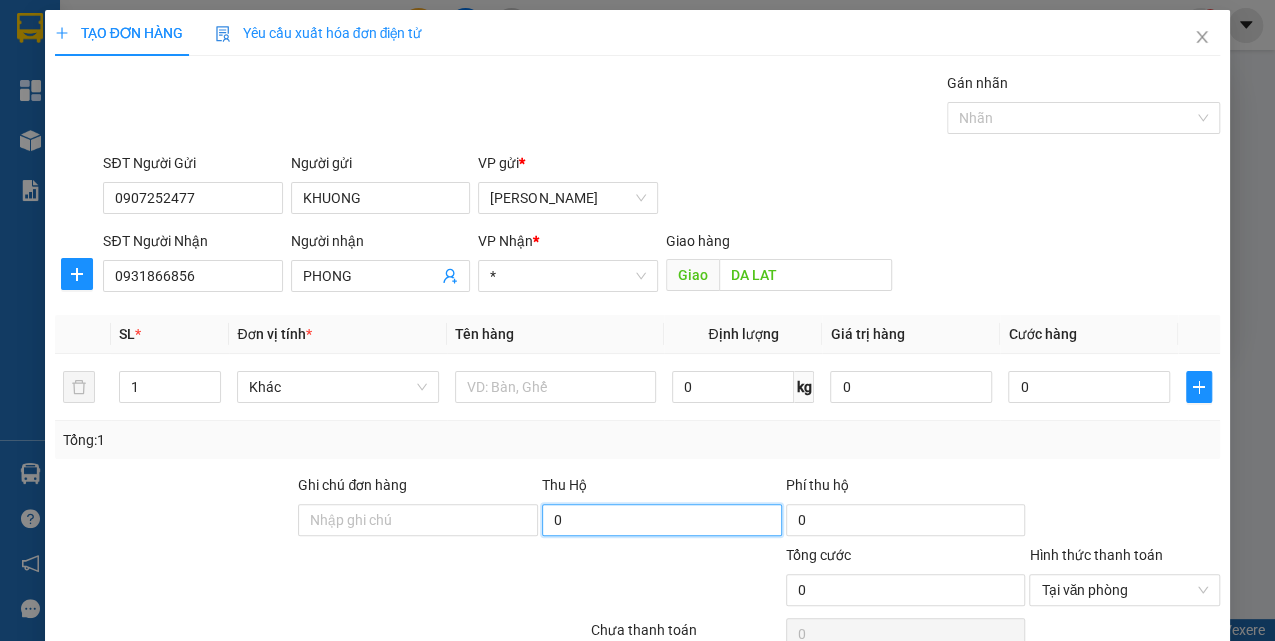 click on "0" at bounding box center [662, 520] 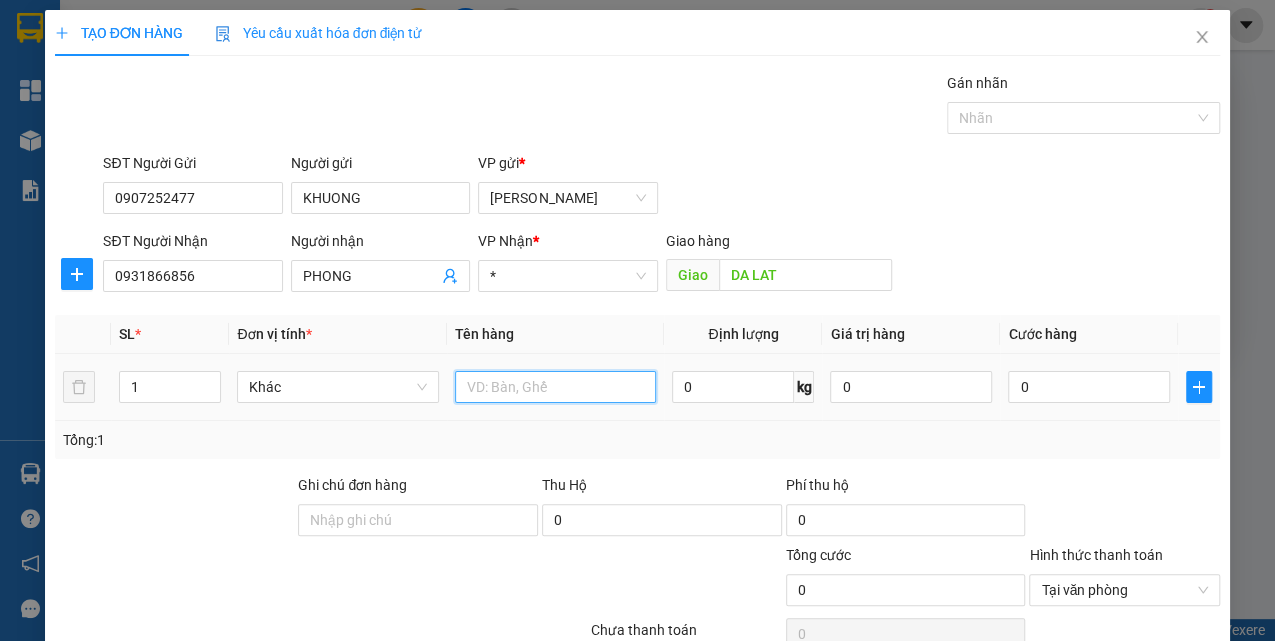 click at bounding box center [555, 387] 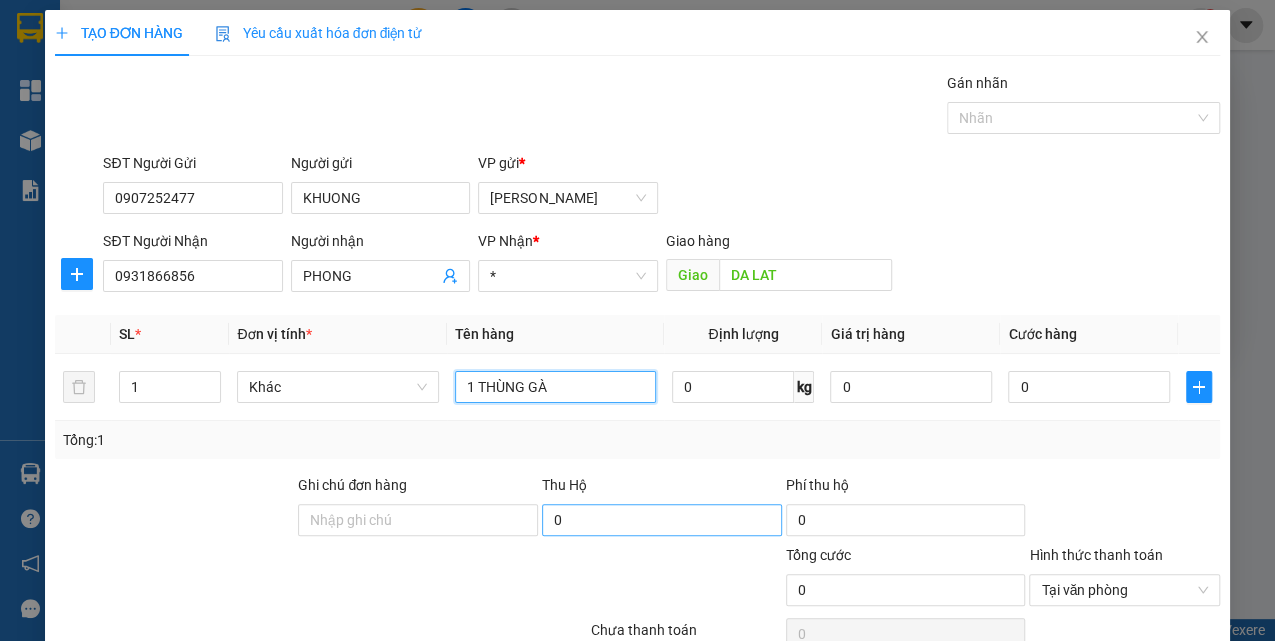 type on "1 THÙNG GÀ" 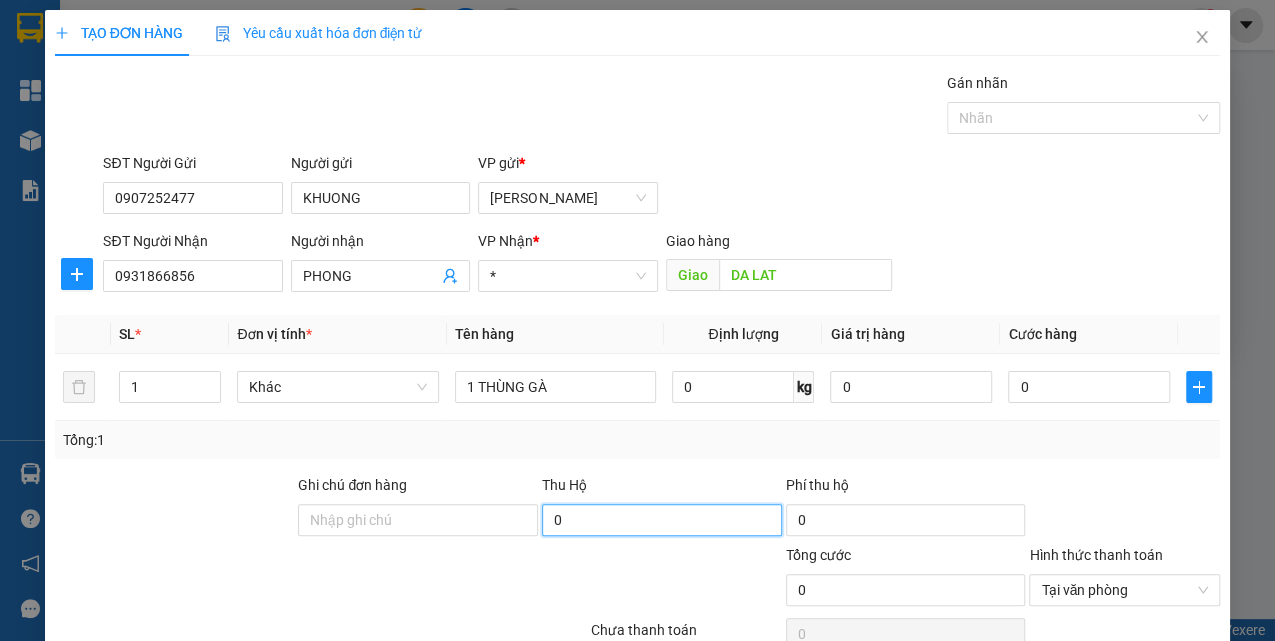 click on "0" at bounding box center (662, 520) 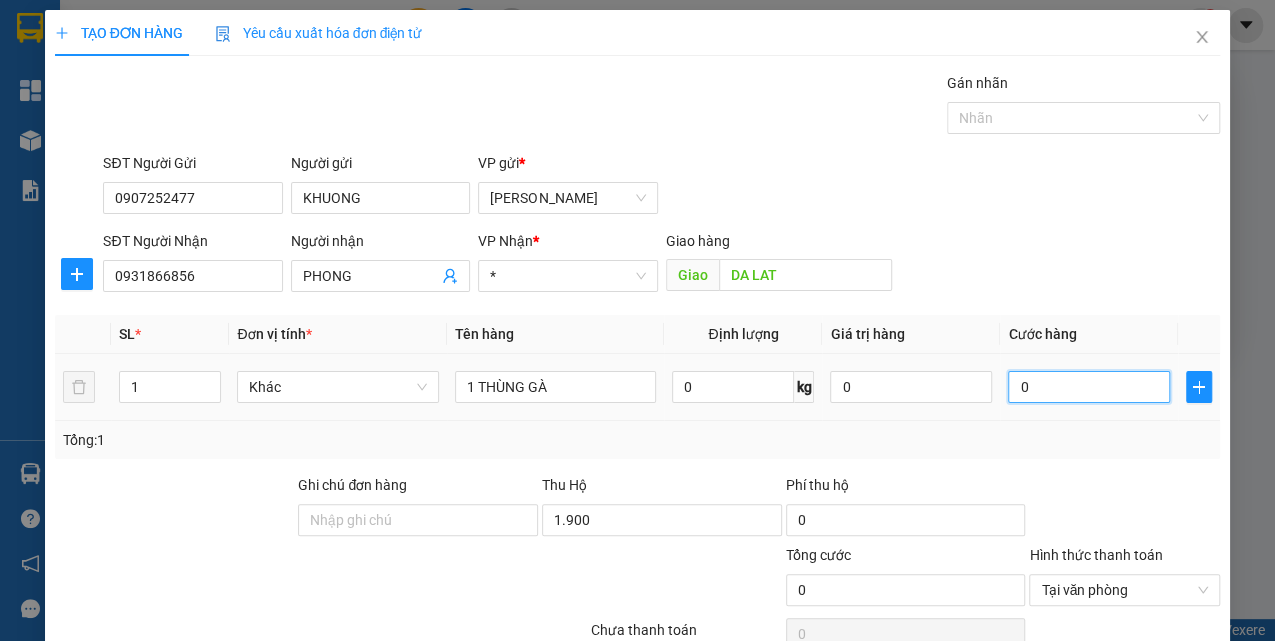type on "1.900.000" 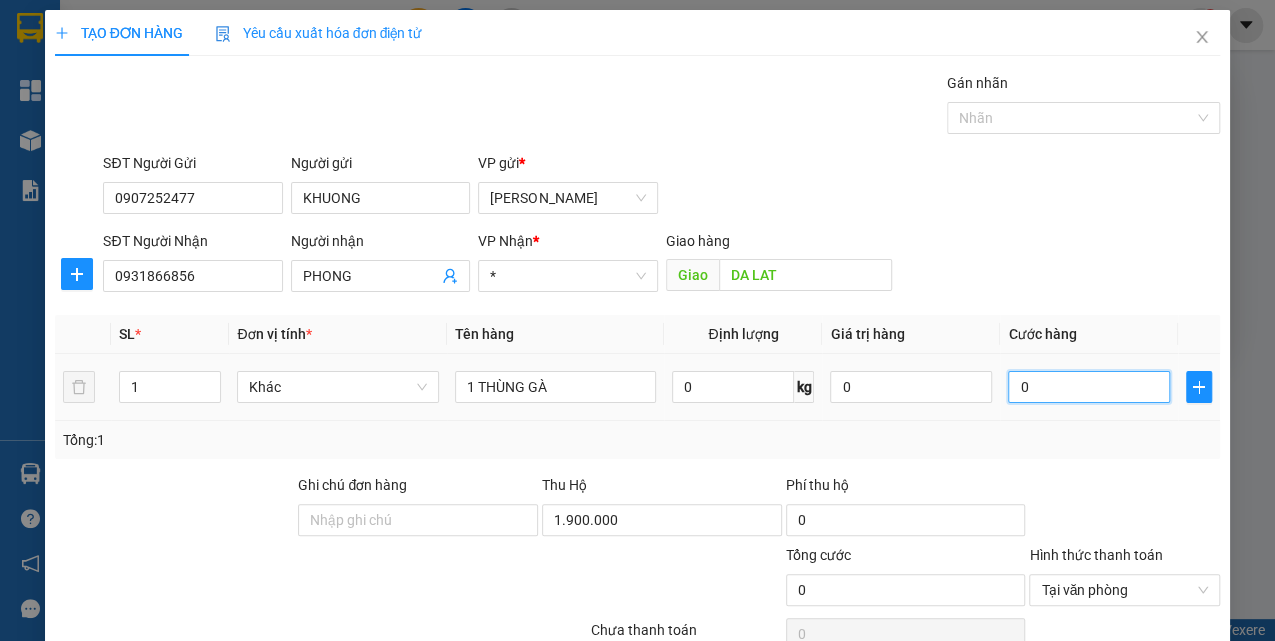 click on "0" at bounding box center (1089, 387) 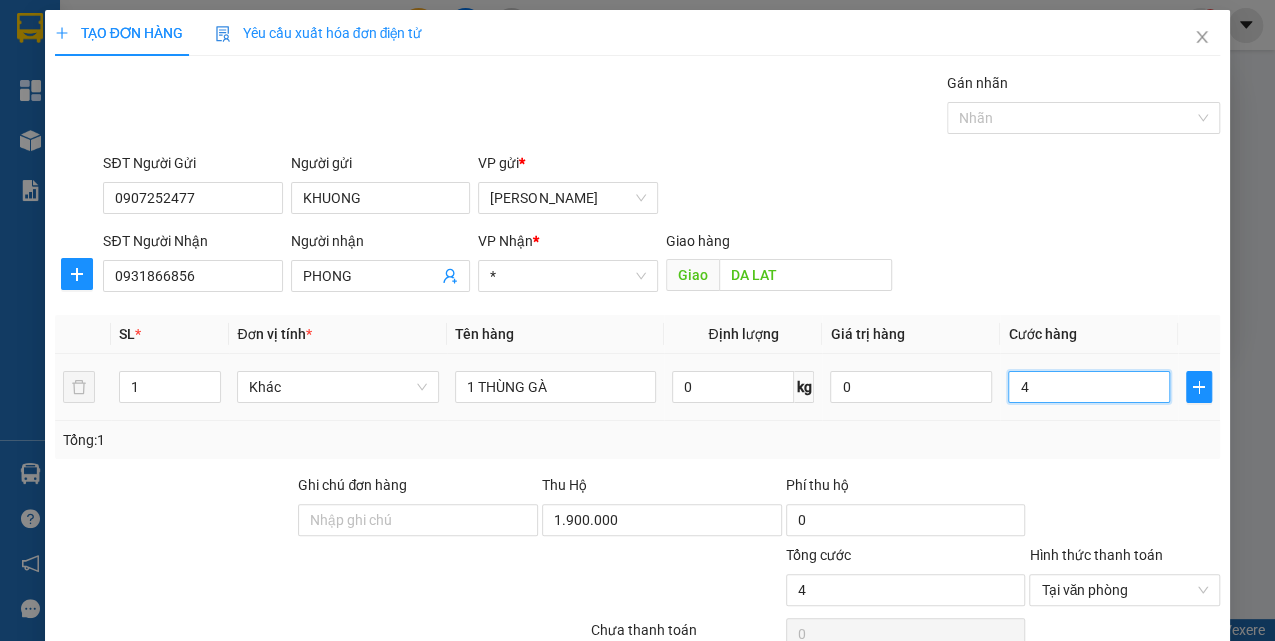 type on "40" 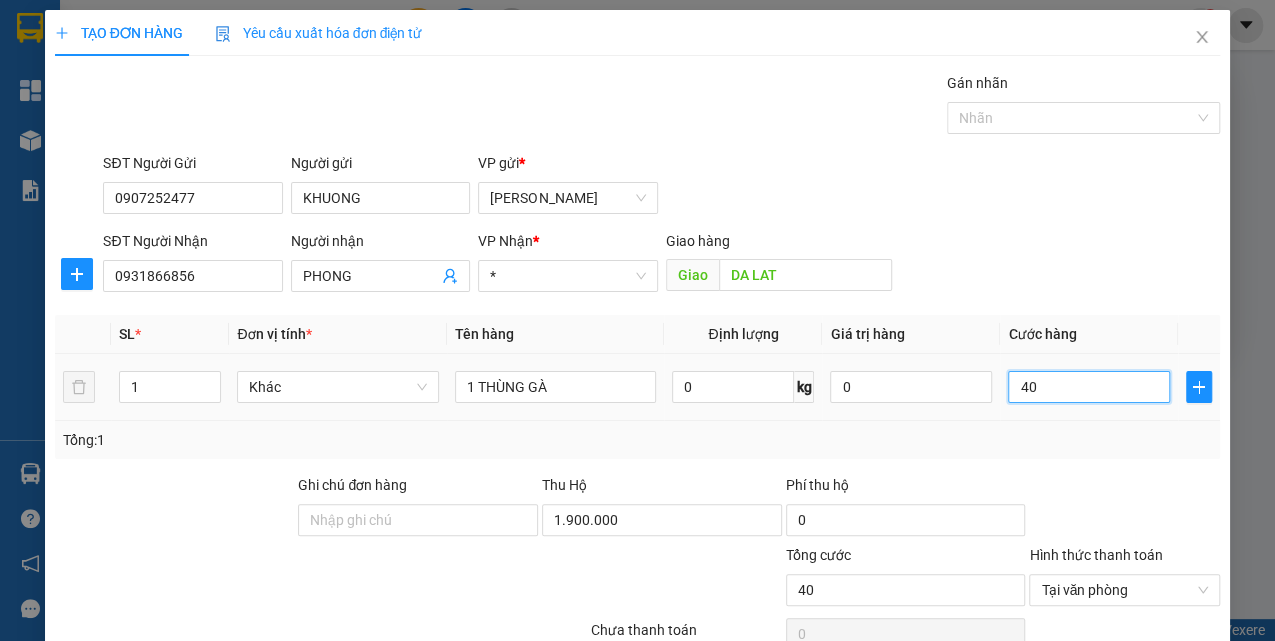 type on "400" 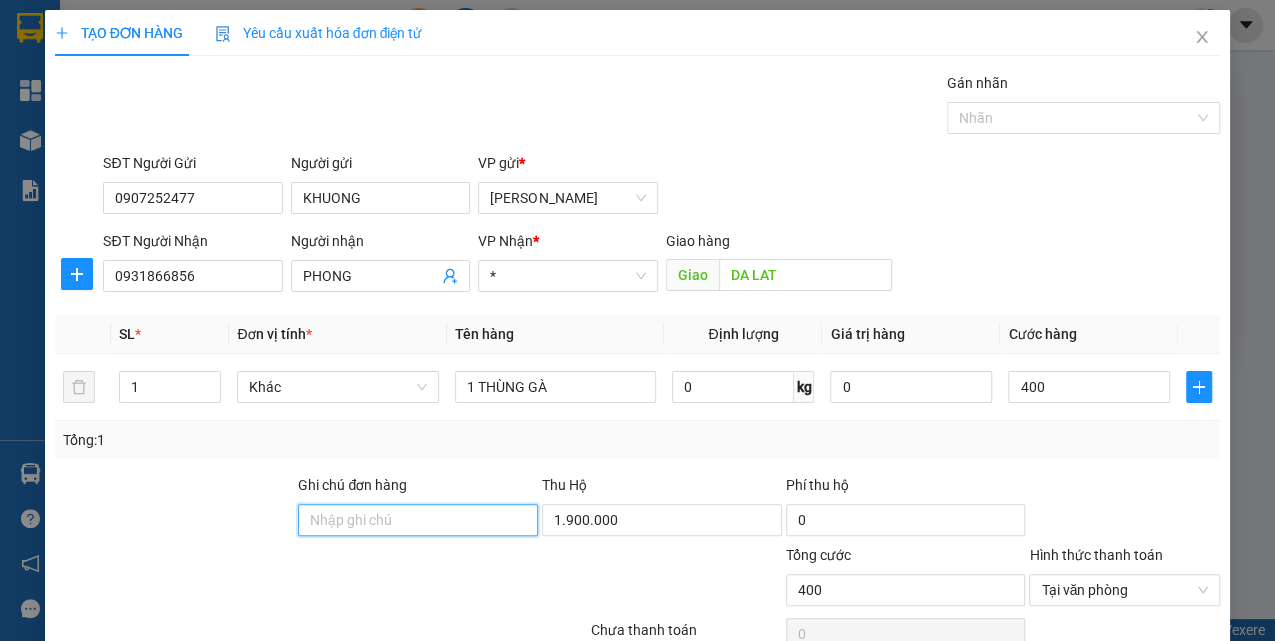 type on "400.000" 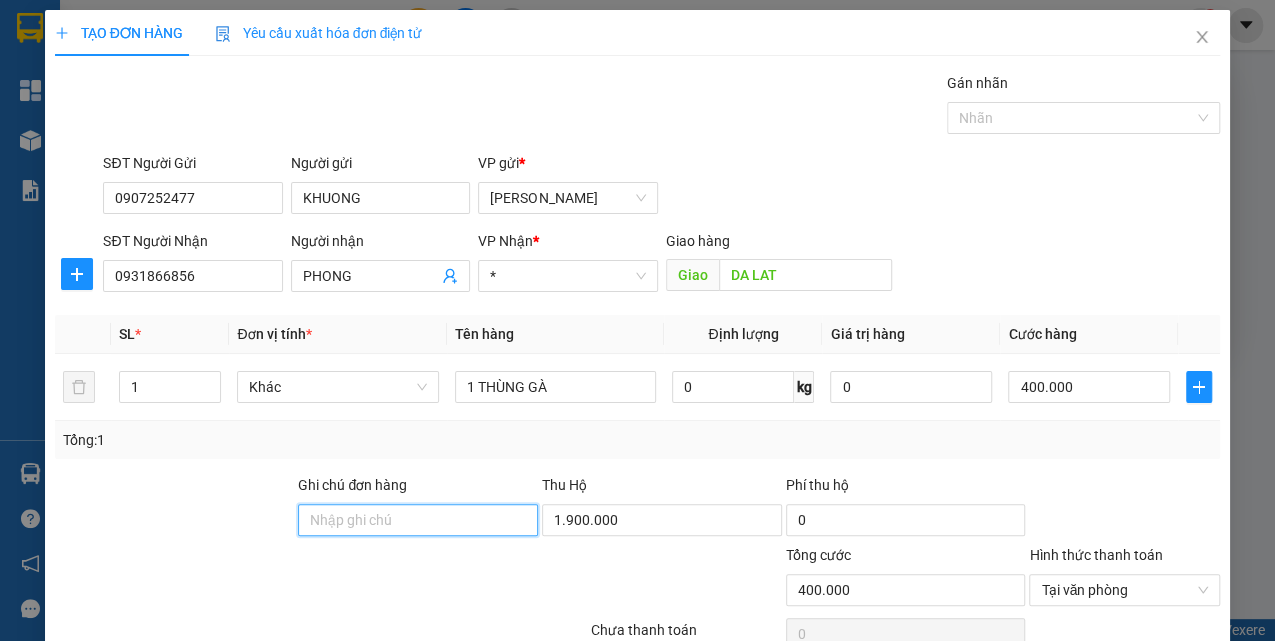 click on "Ghi chú đơn hàng" at bounding box center [418, 520] 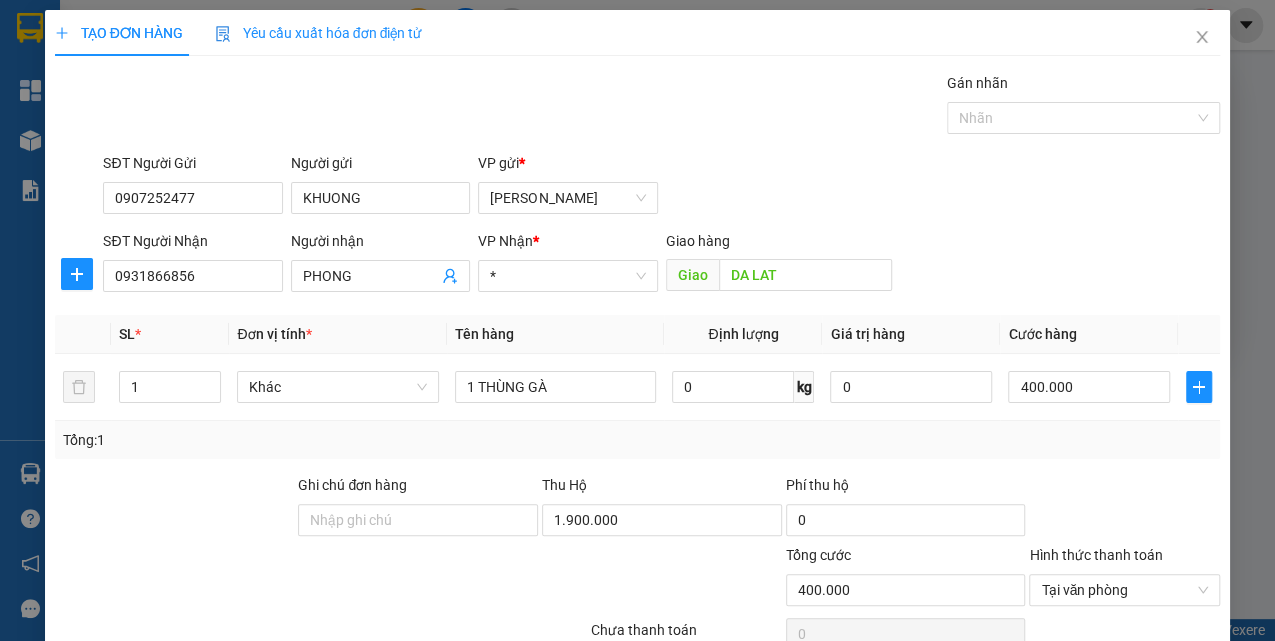 drag, startPoint x: 383, startPoint y: 548, endPoint x: 354, endPoint y: 552, distance: 29.274563 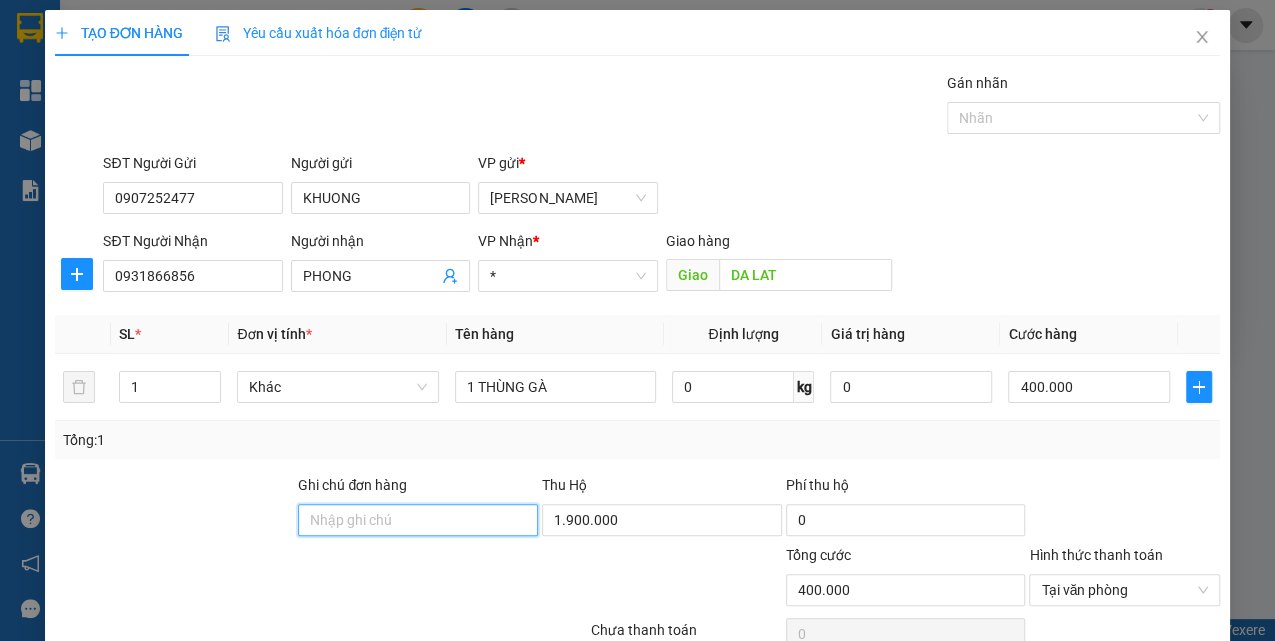 click on "Ghi chú đơn hàng" at bounding box center [418, 520] 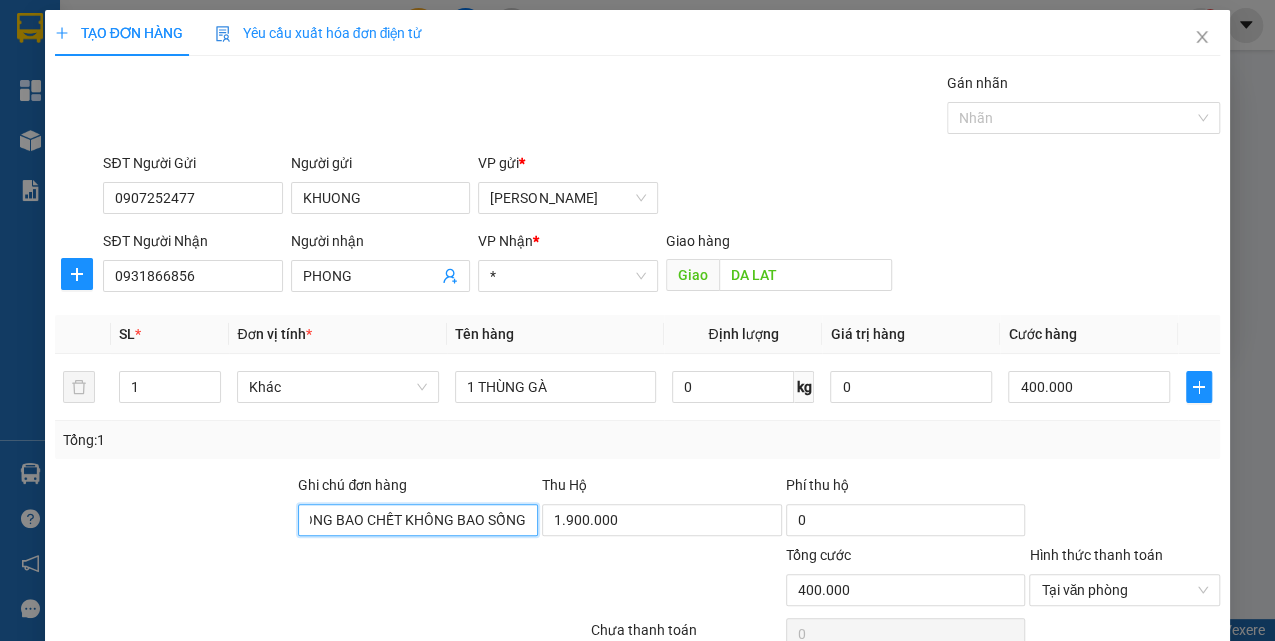 scroll, scrollTop: 0, scrollLeft: 31, axis: horizontal 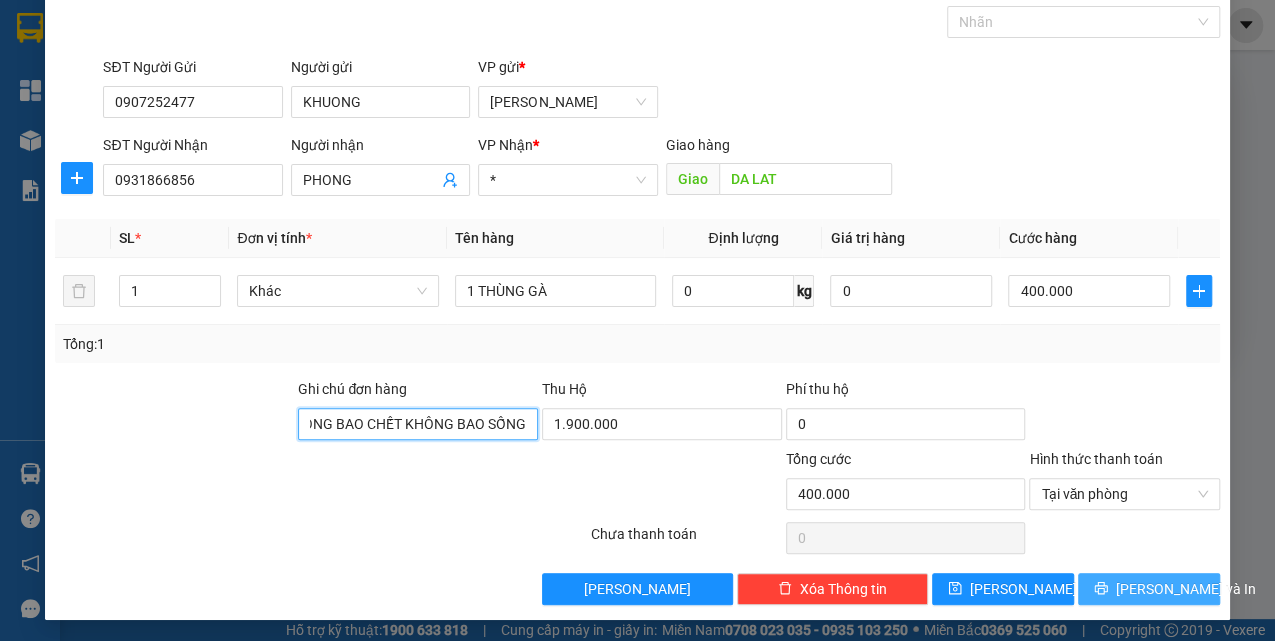 type on "KHÔNG BAO CHẾT KHÔNG BAO SỐNG" 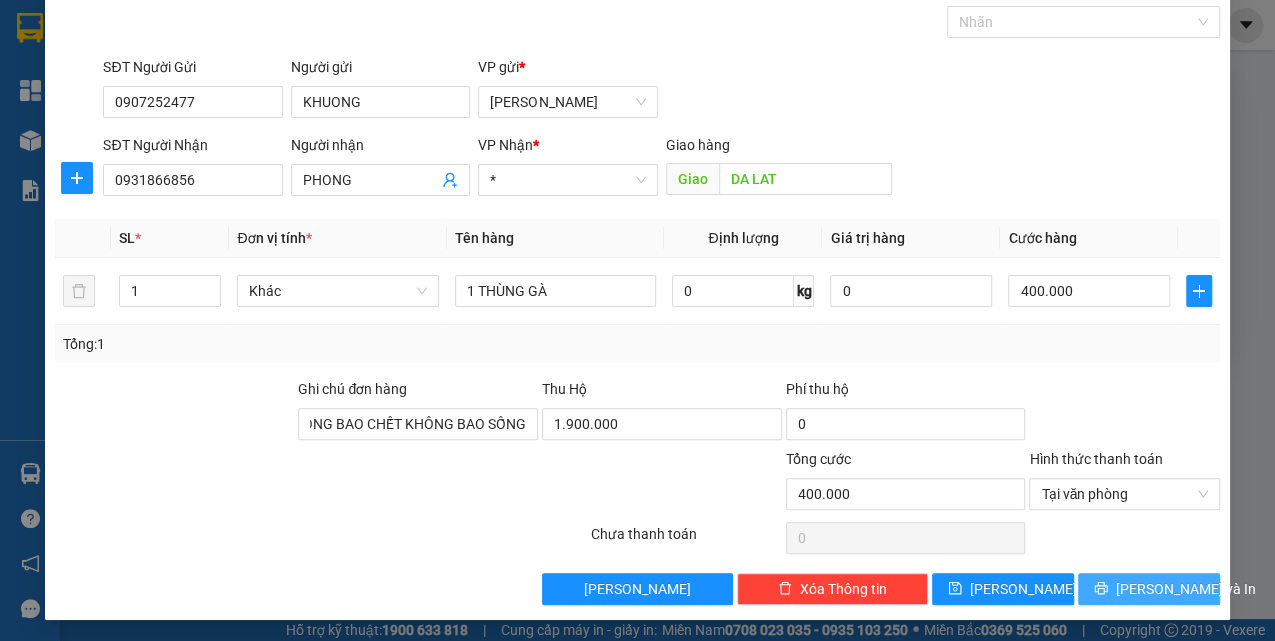 scroll, scrollTop: 0, scrollLeft: 0, axis: both 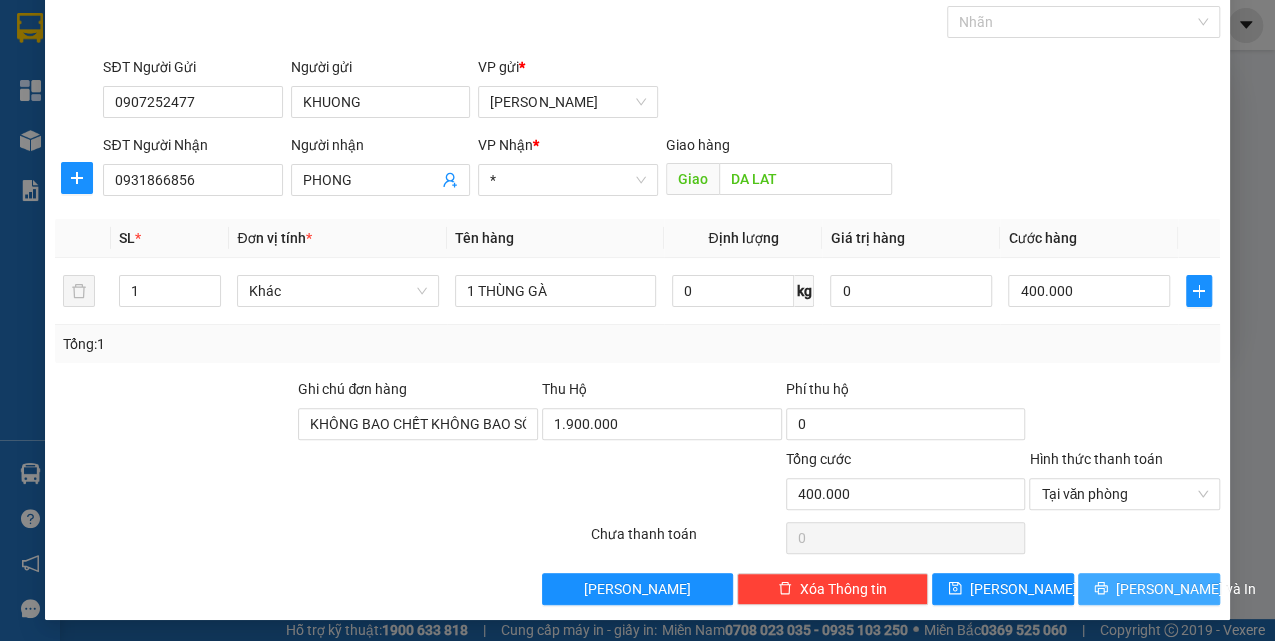 click on "[PERSON_NAME] và In" at bounding box center (1186, 589) 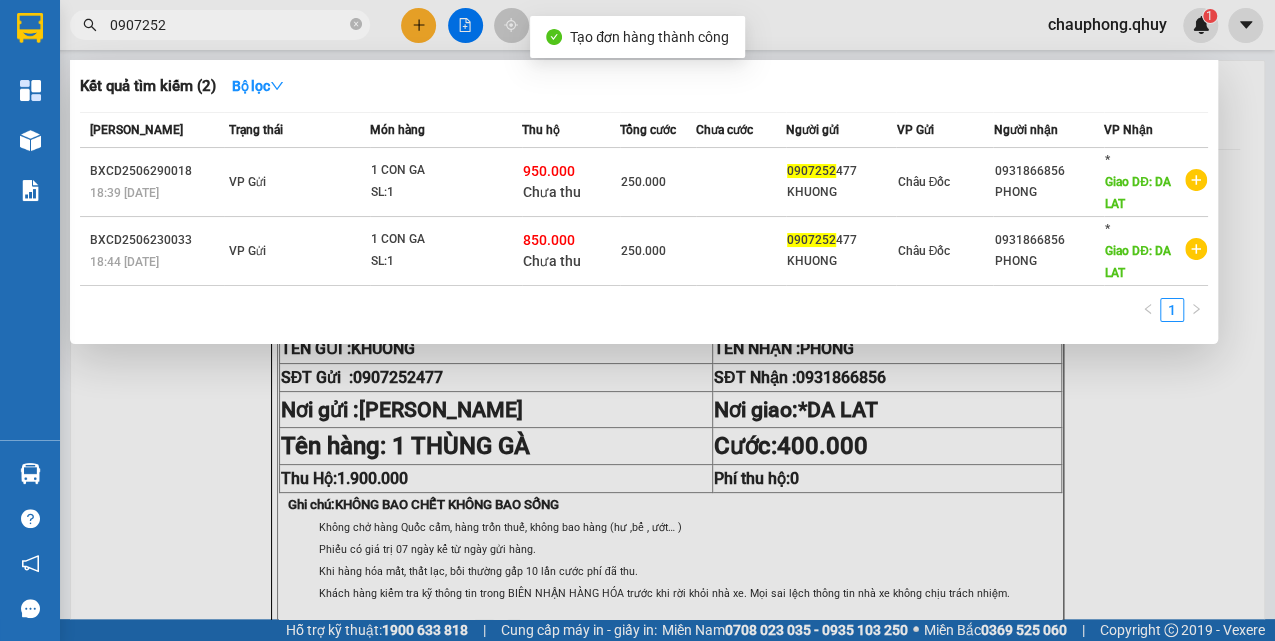 click at bounding box center [637, 320] 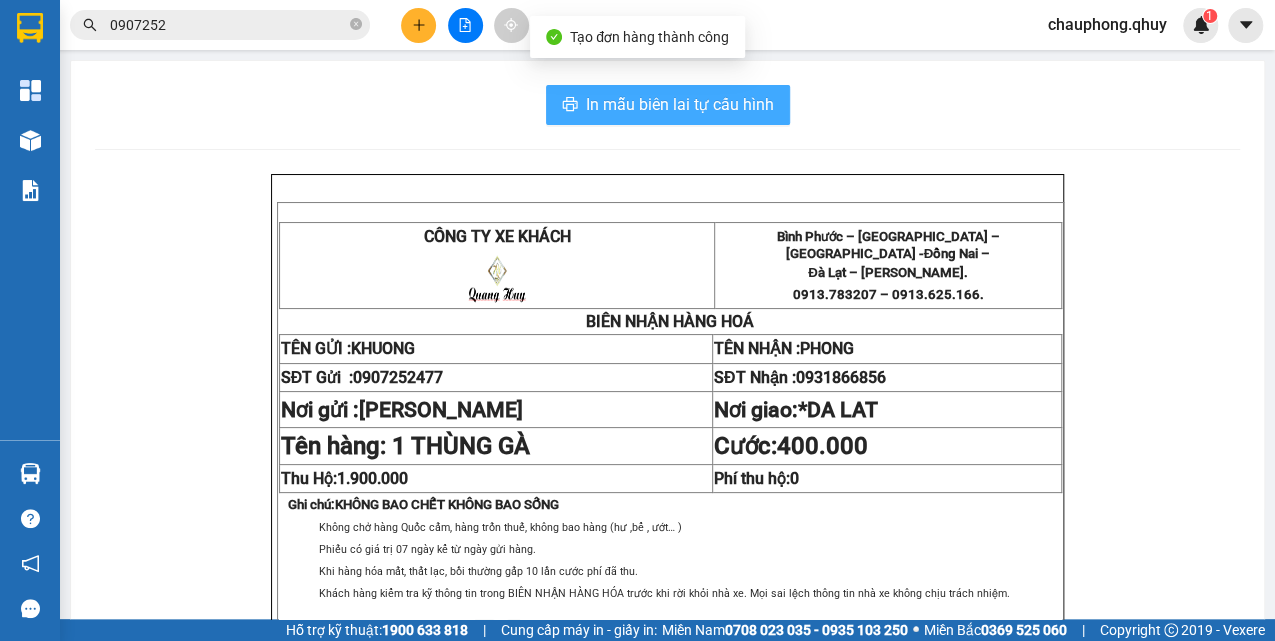 click on "In mẫu biên lai tự cấu hình" at bounding box center [680, 104] 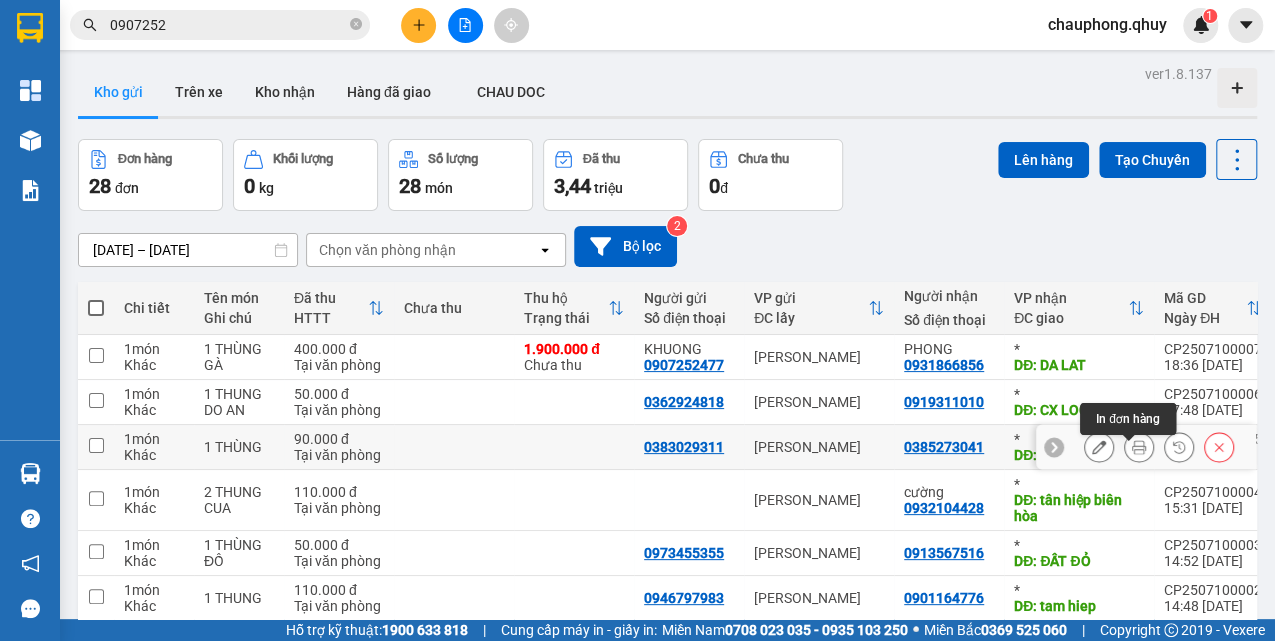 click at bounding box center (1139, 447) 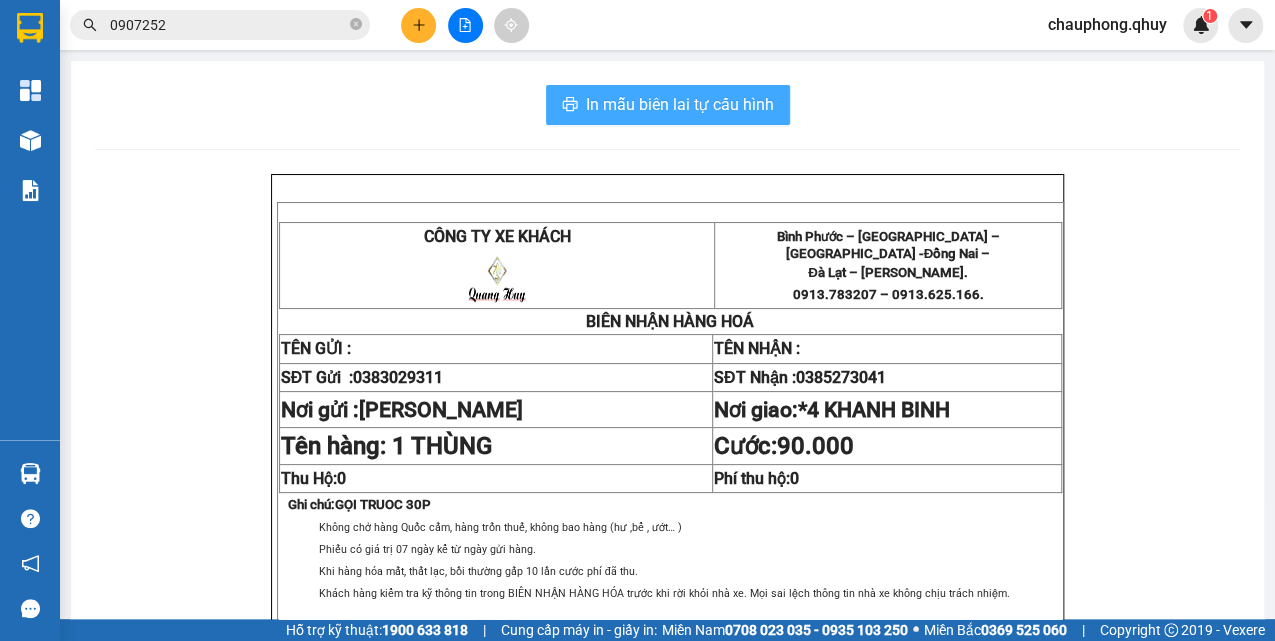 click on "In mẫu biên lai tự cấu hình" at bounding box center (668, 105) 